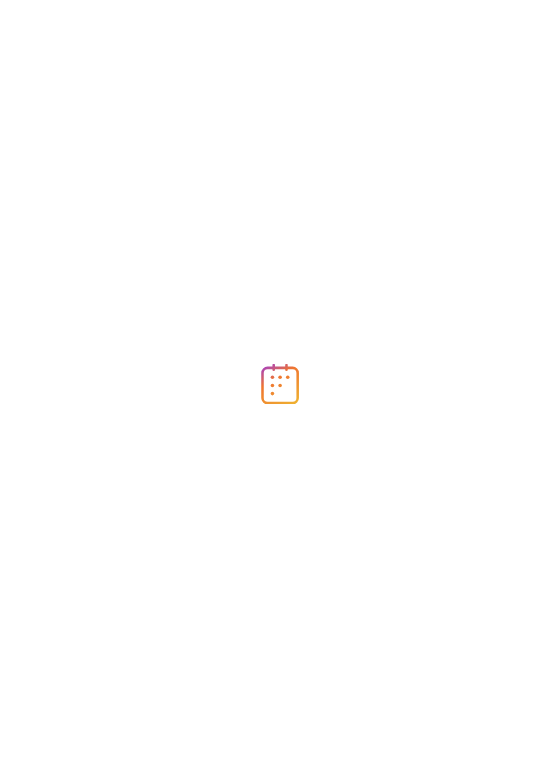 scroll, scrollTop: 0, scrollLeft: 0, axis: both 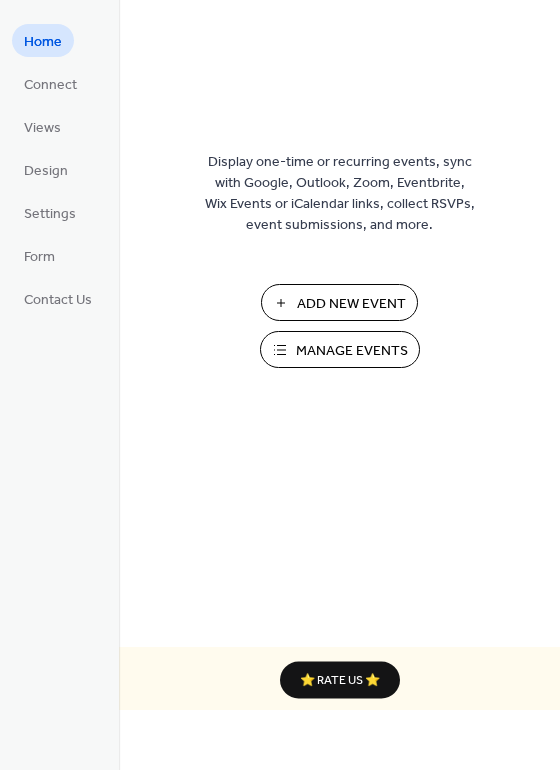 click on "Manage Events" at bounding box center (352, 351) 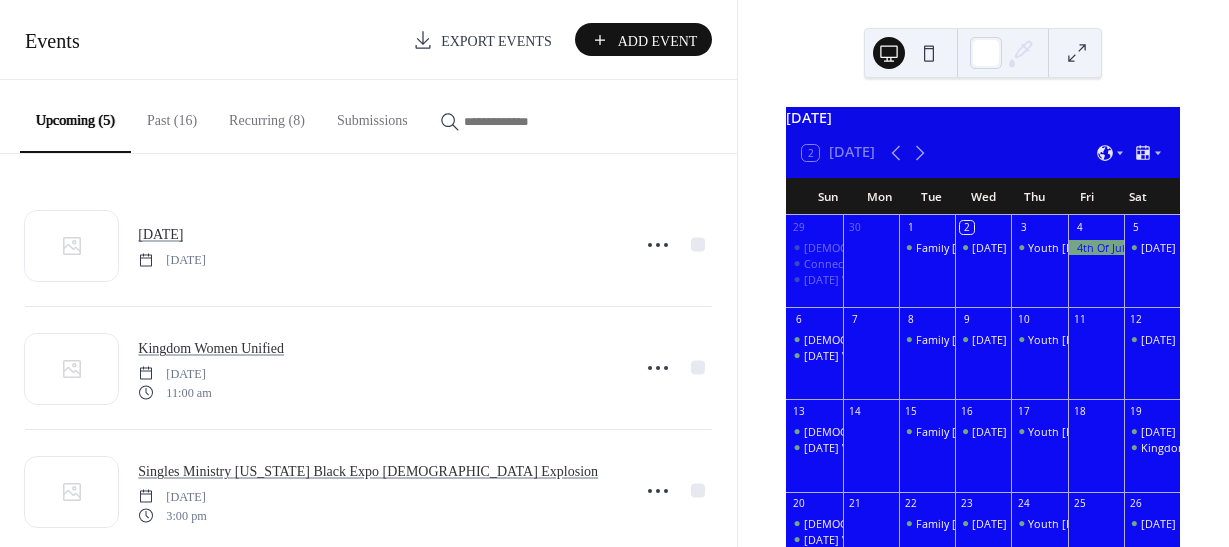 scroll, scrollTop: 0, scrollLeft: 0, axis: both 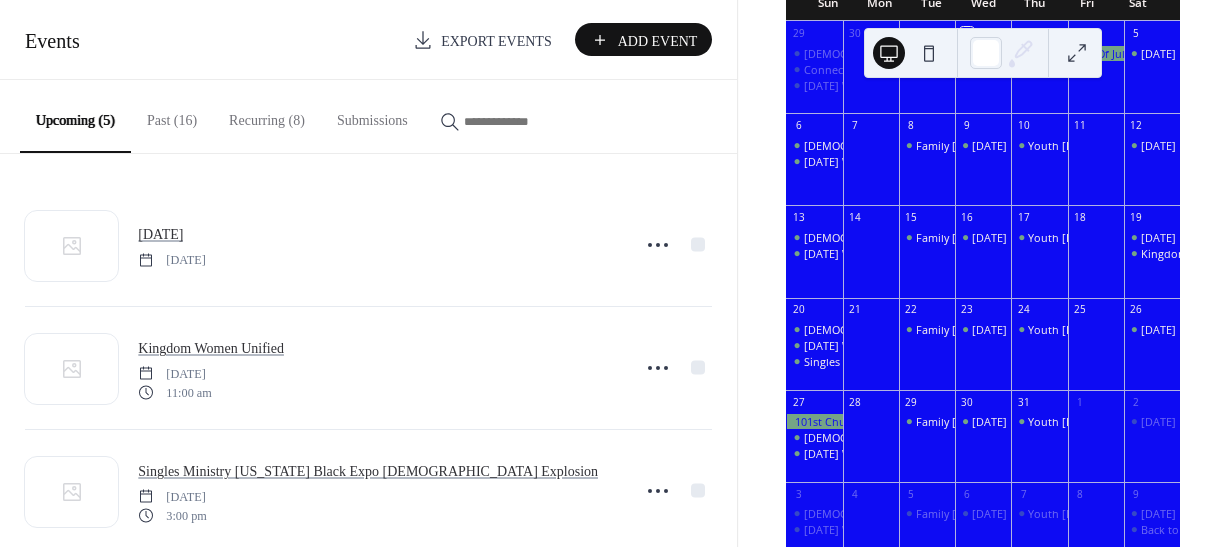 click at bounding box center [1096, 352] 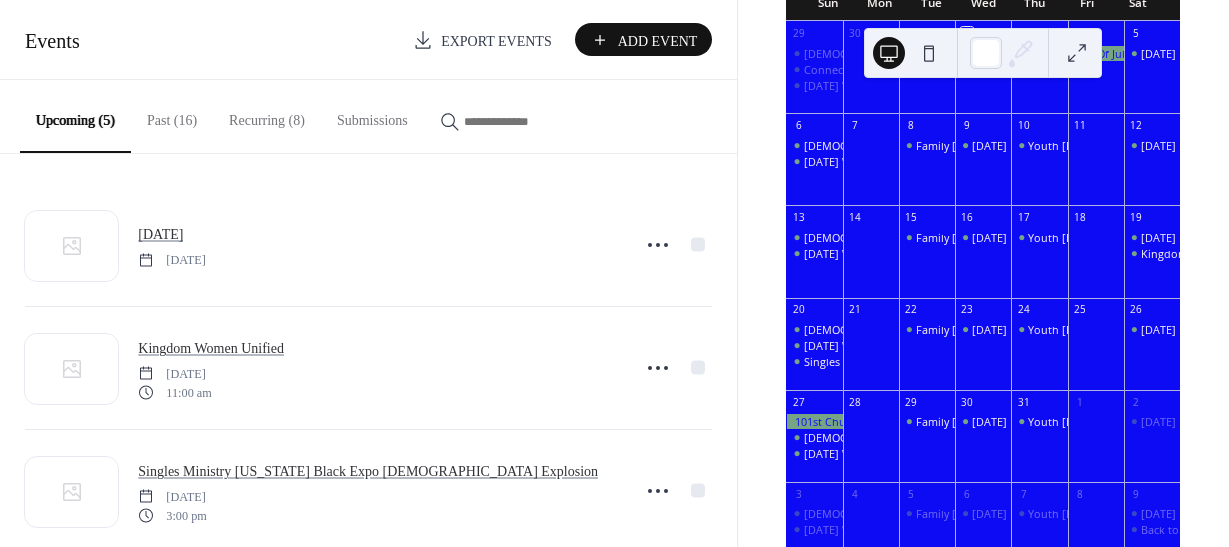click on "Add Event" at bounding box center (659, 41) 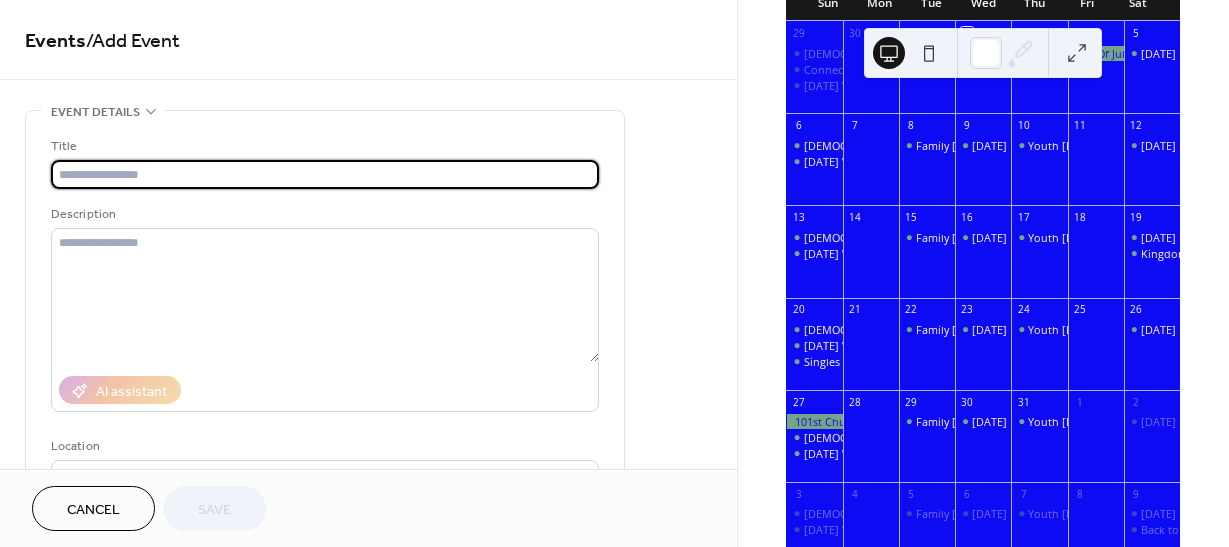click at bounding box center (325, 174) 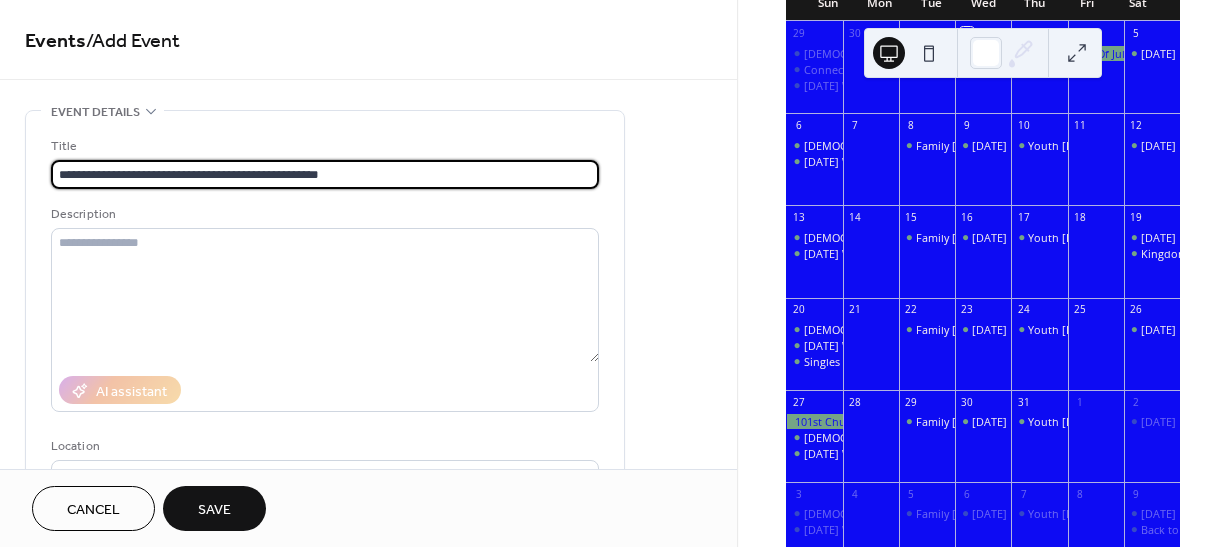 type on "**********" 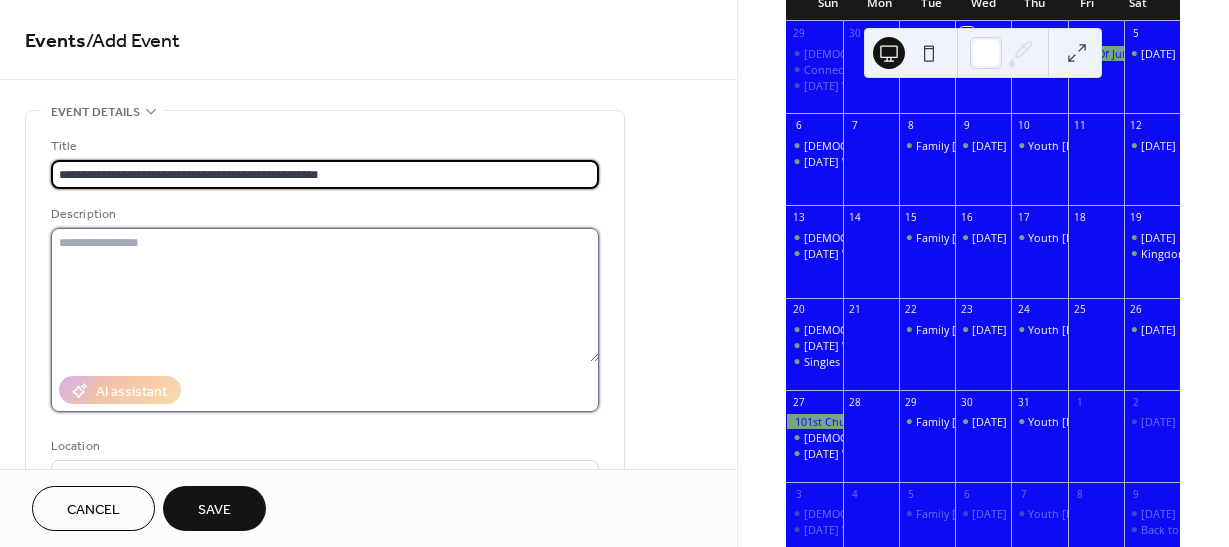 click at bounding box center [325, 295] 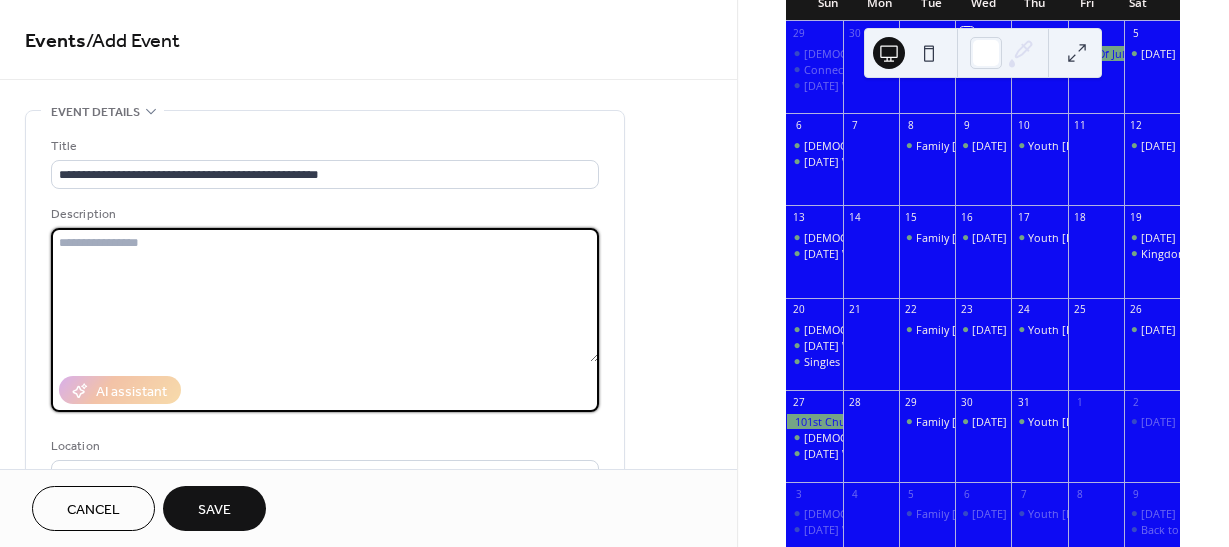 paste on "**********" 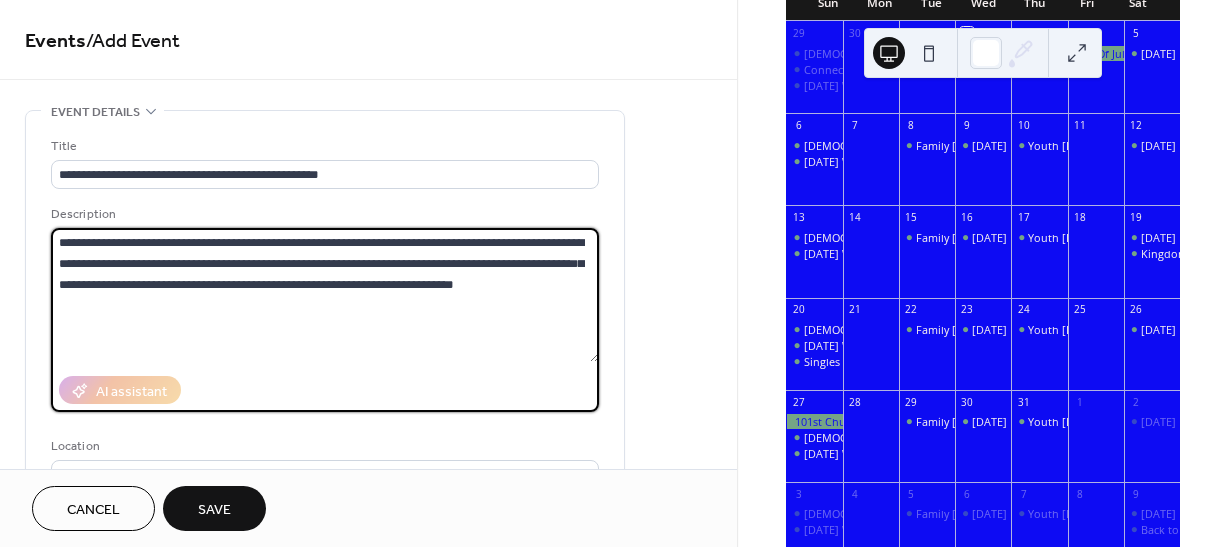click on "**********" at bounding box center [325, 295] 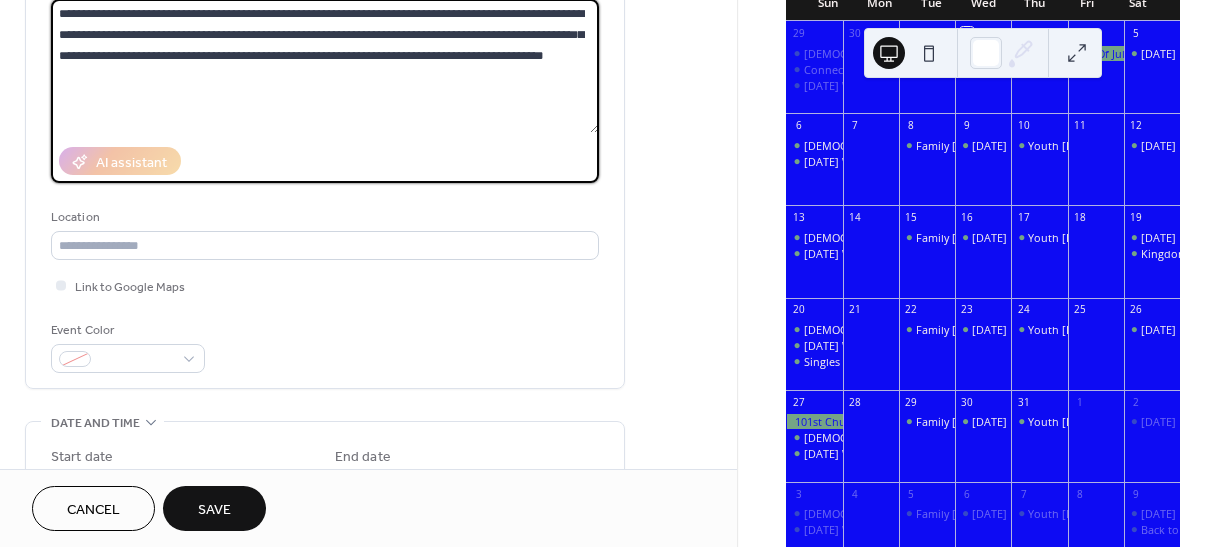 scroll, scrollTop: 230, scrollLeft: 0, axis: vertical 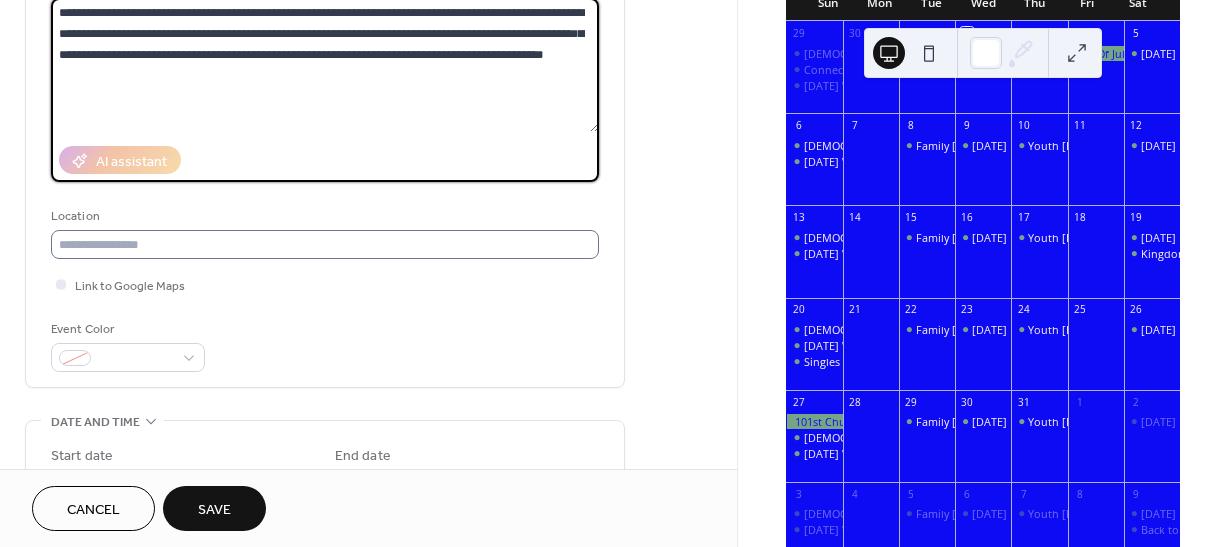 type on "**********" 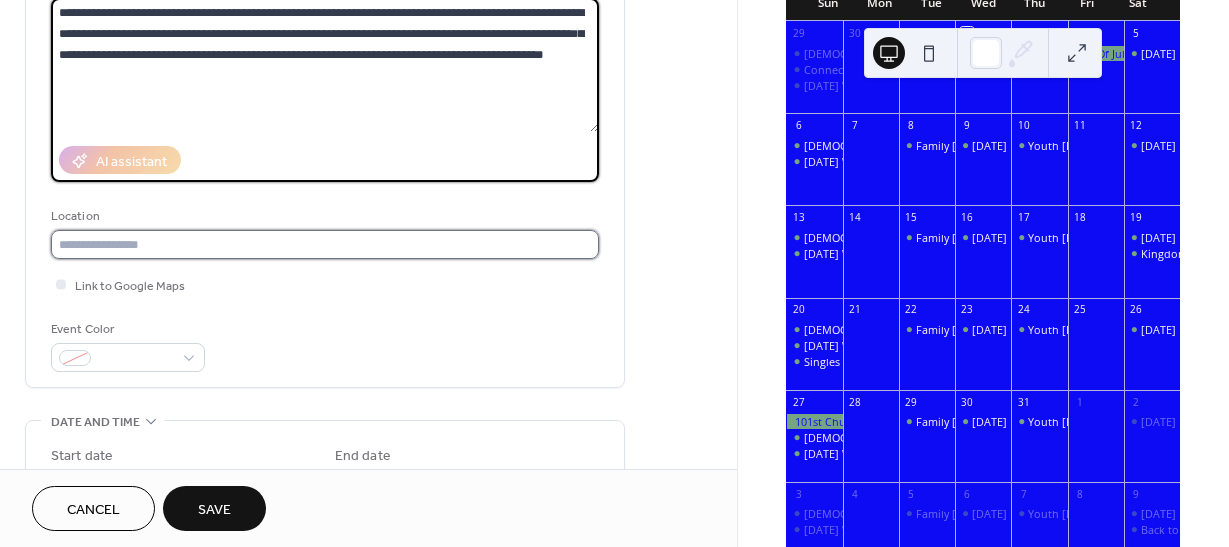 click at bounding box center [325, 244] 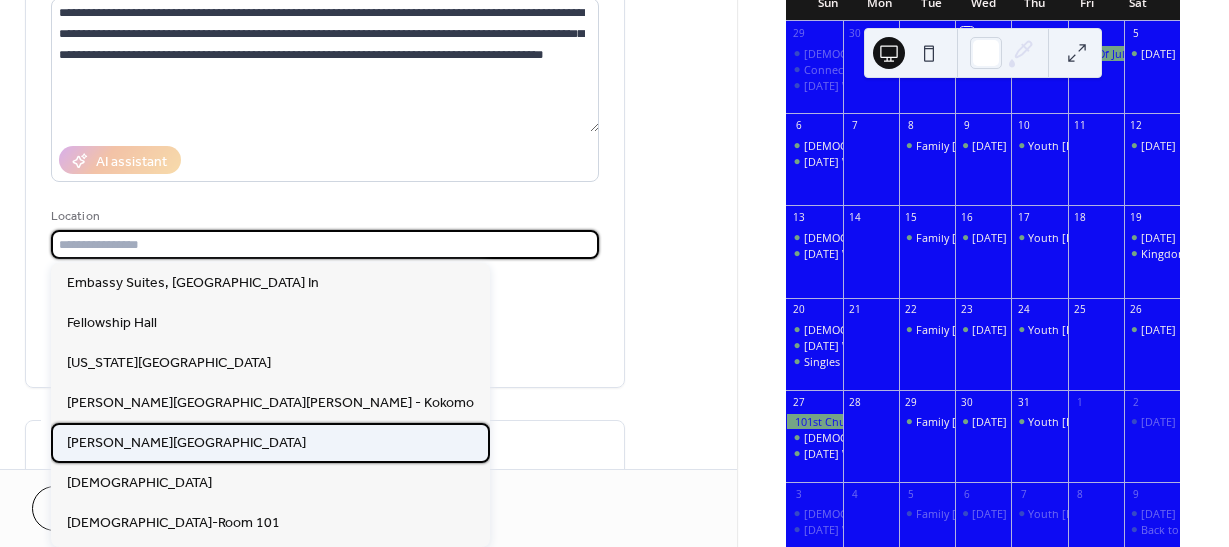 click on "Kemper Center" at bounding box center [186, 443] 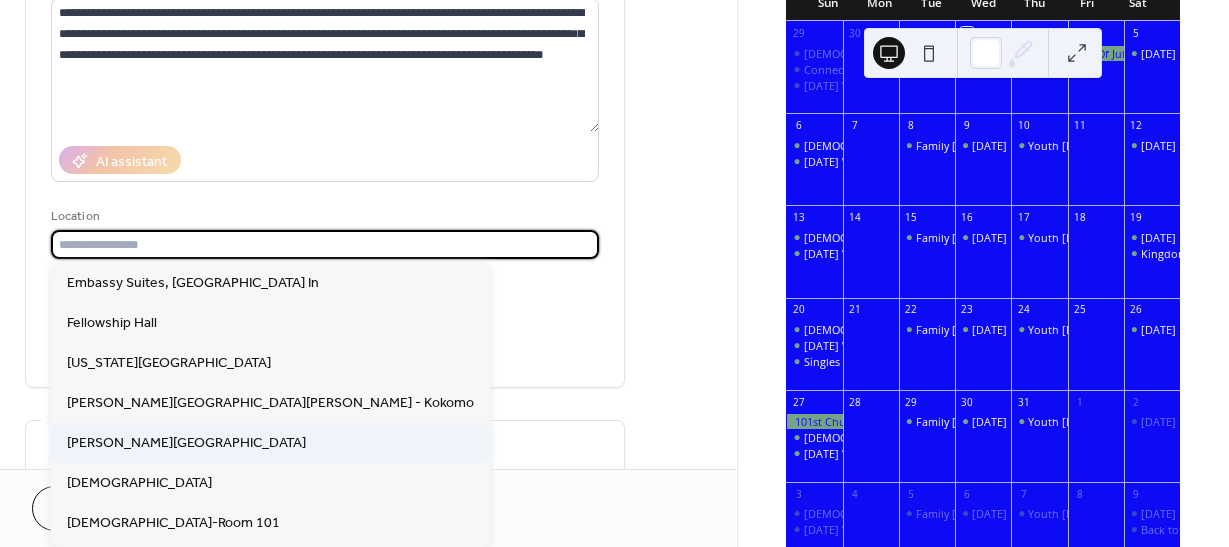 type on "**********" 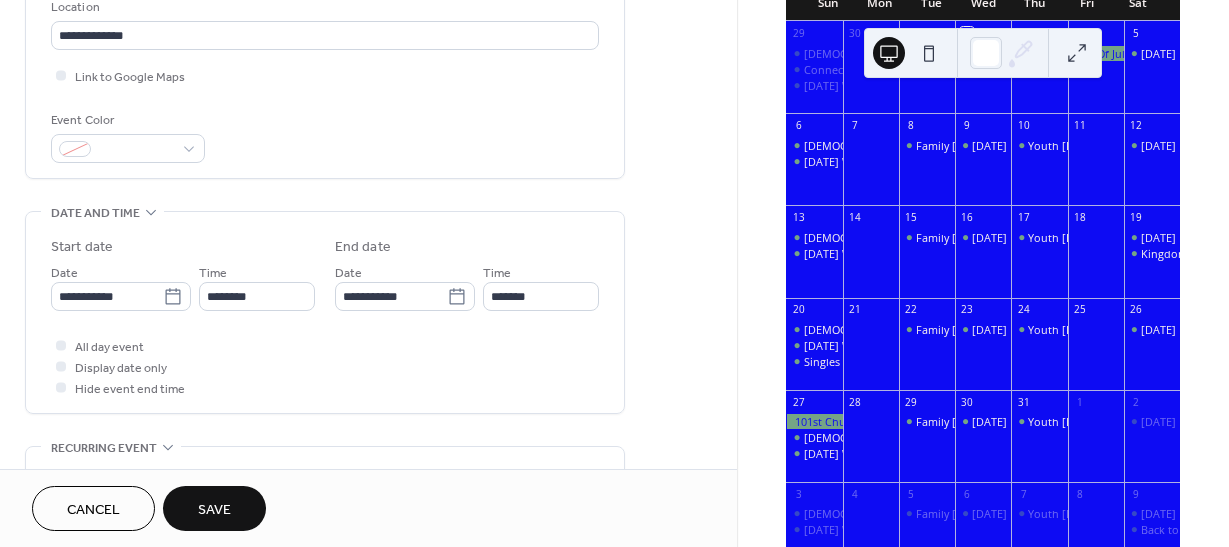 scroll, scrollTop: 464, scrollLeft: 0, axis: vertical 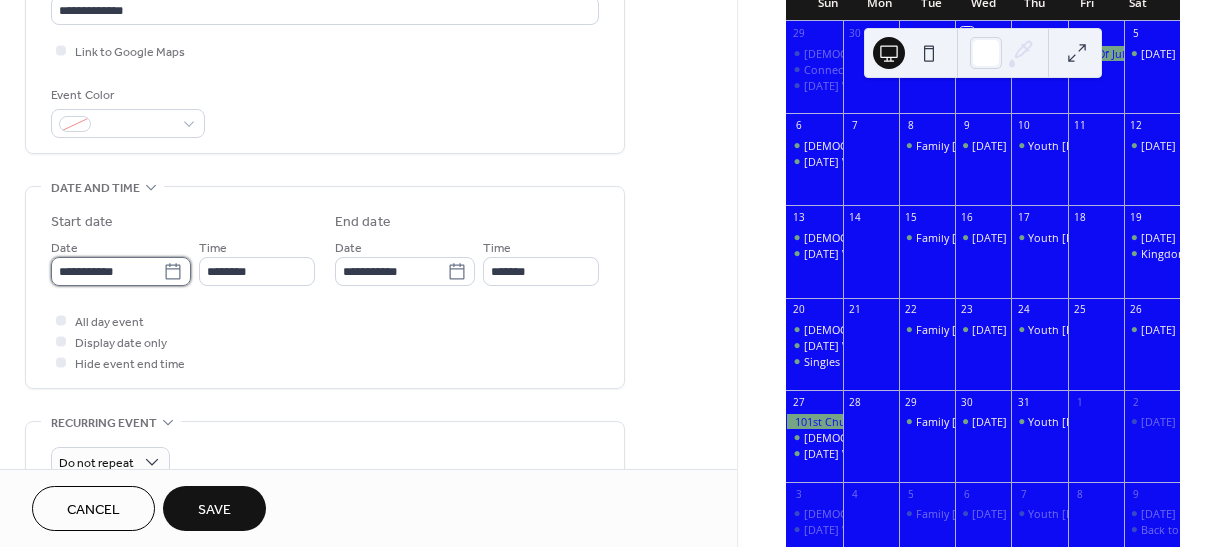 click on "**********" at bounding box center (107, 271) 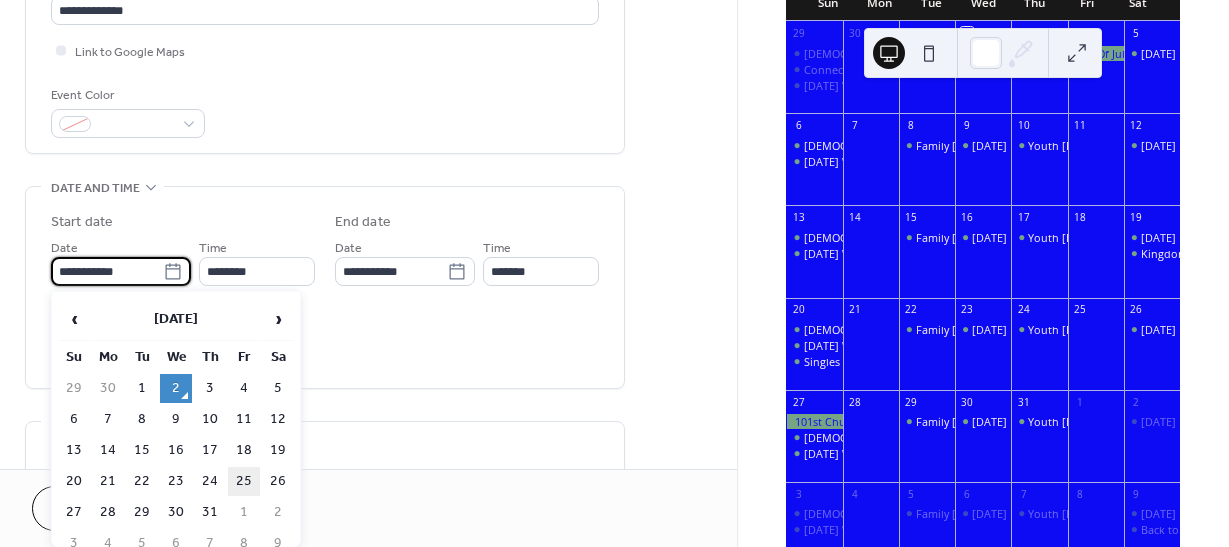 click on "25" at bounding box center [244, 481] 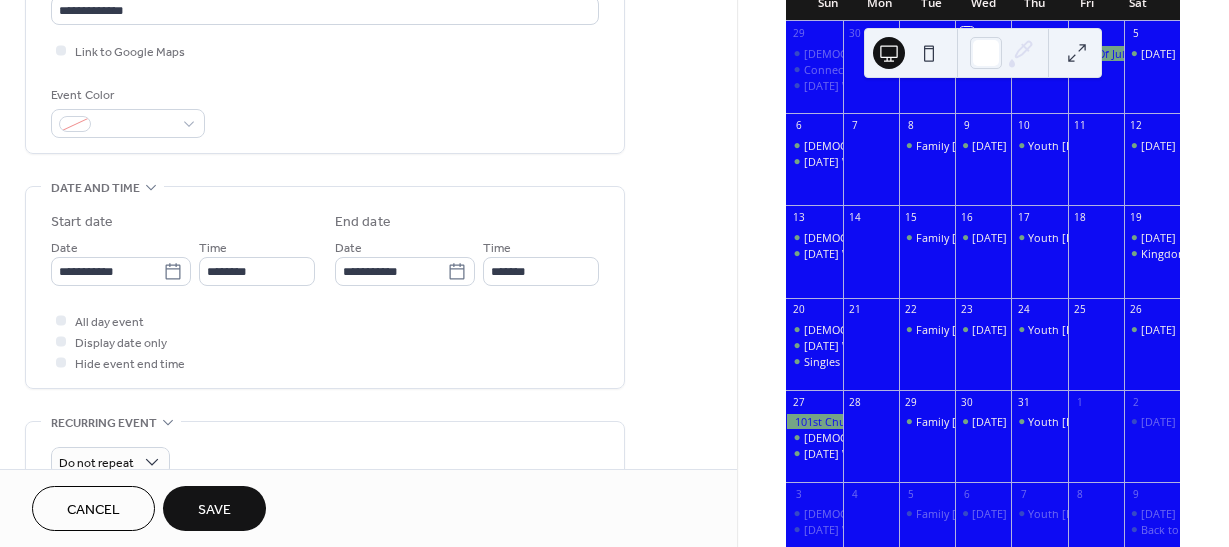 type on "**********" 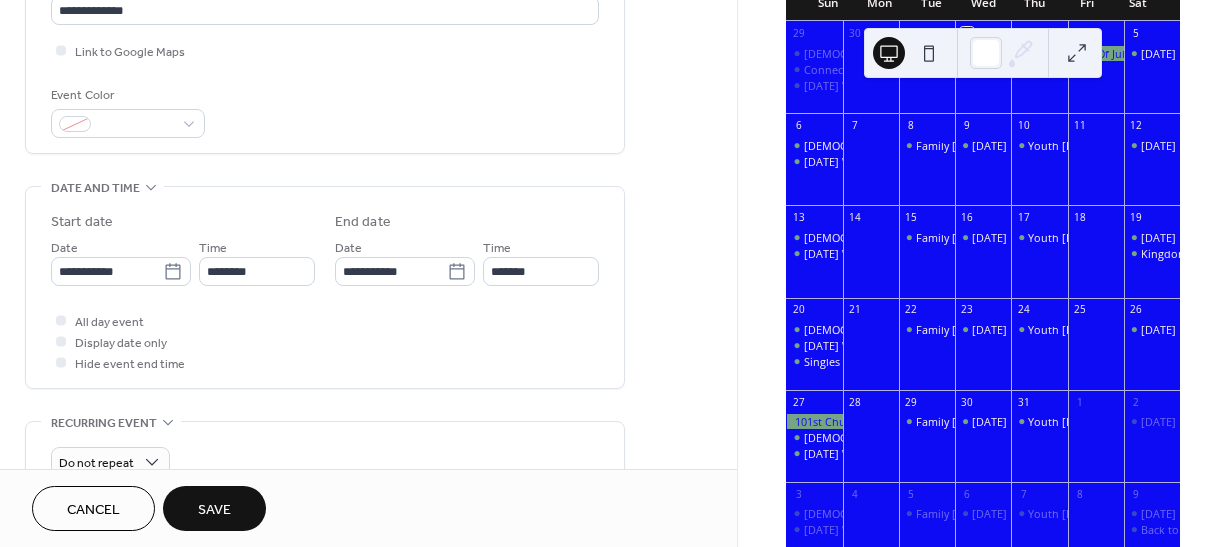 type on "**********" 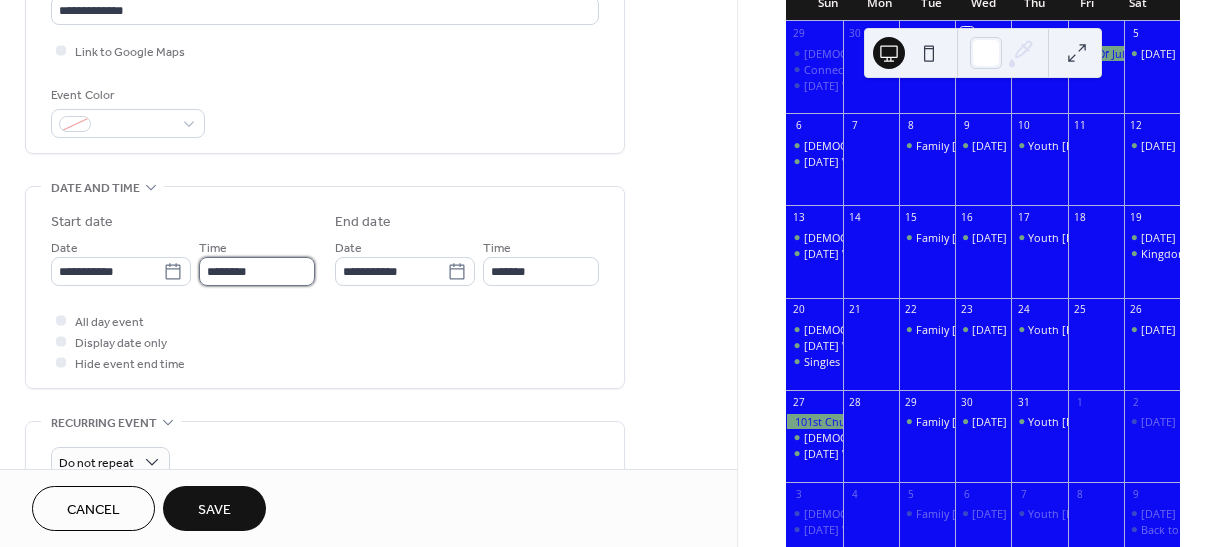 click on "********" at bounding box center (257, 271) 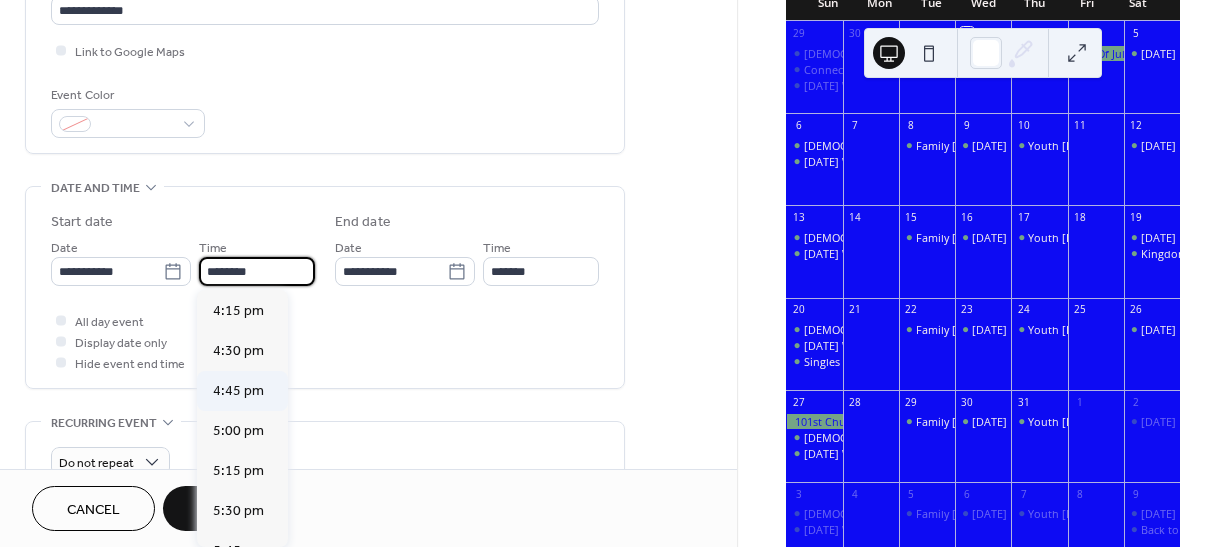 scroll, scrollTop: 2600, scrollLeft: 0, axis: vertical 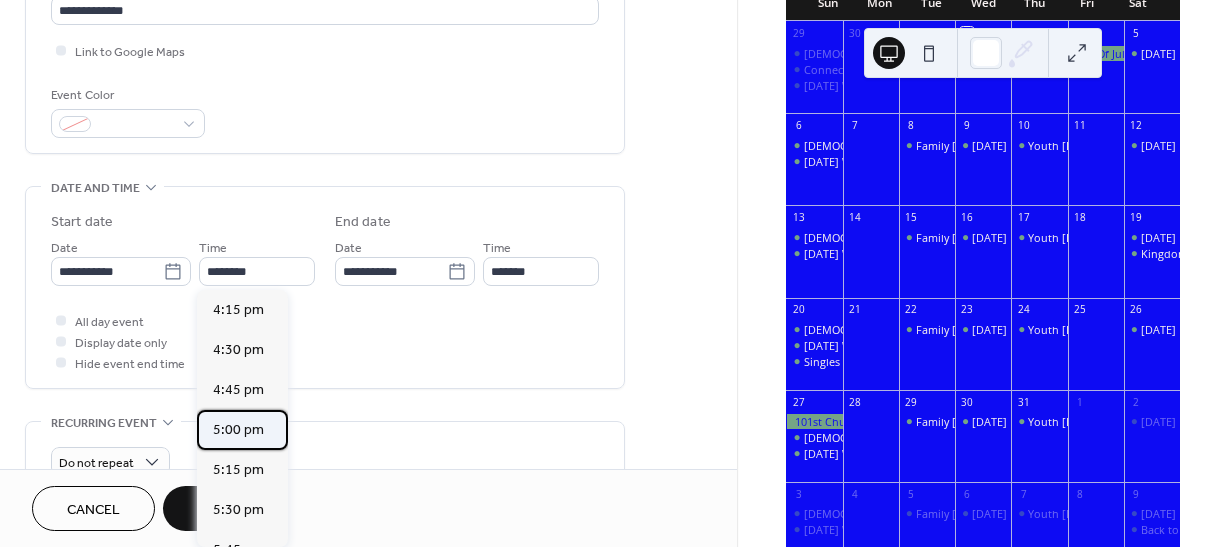 click on "5:00 pm" at bounding box center (238, 430) 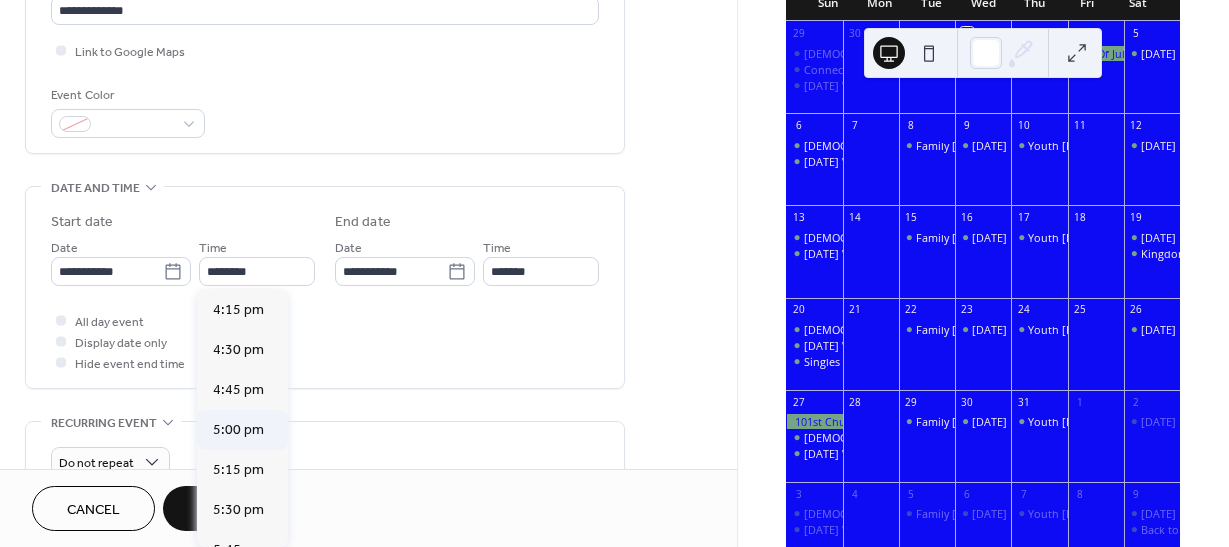 type on "*******" 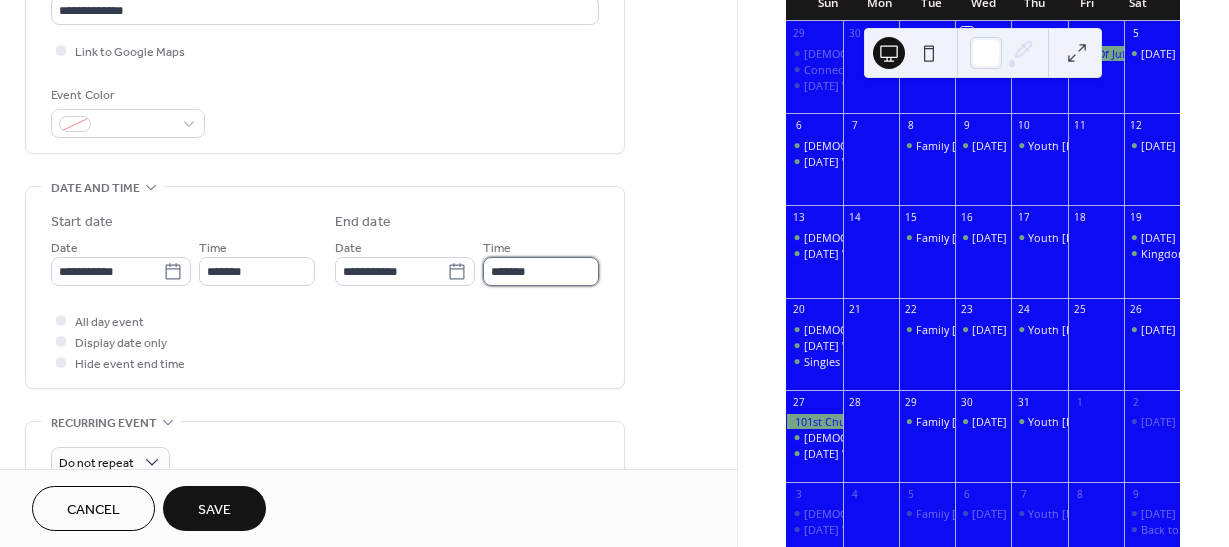click on "*******" at bounding box center (541, 271) 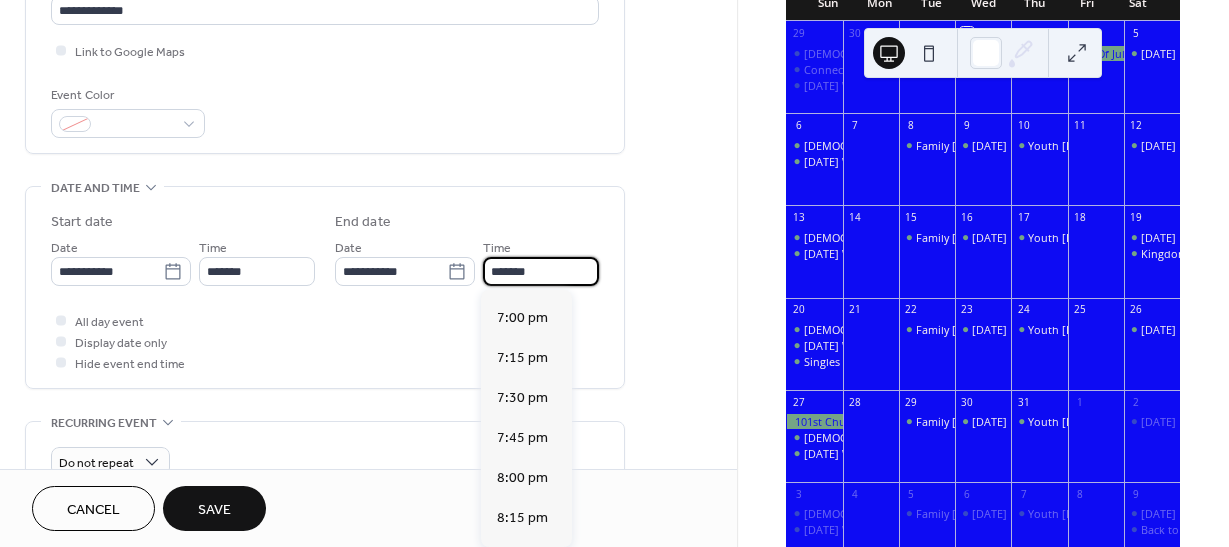 scroll, scrollTop: 273, scrollLeft: 0, axis: vertical 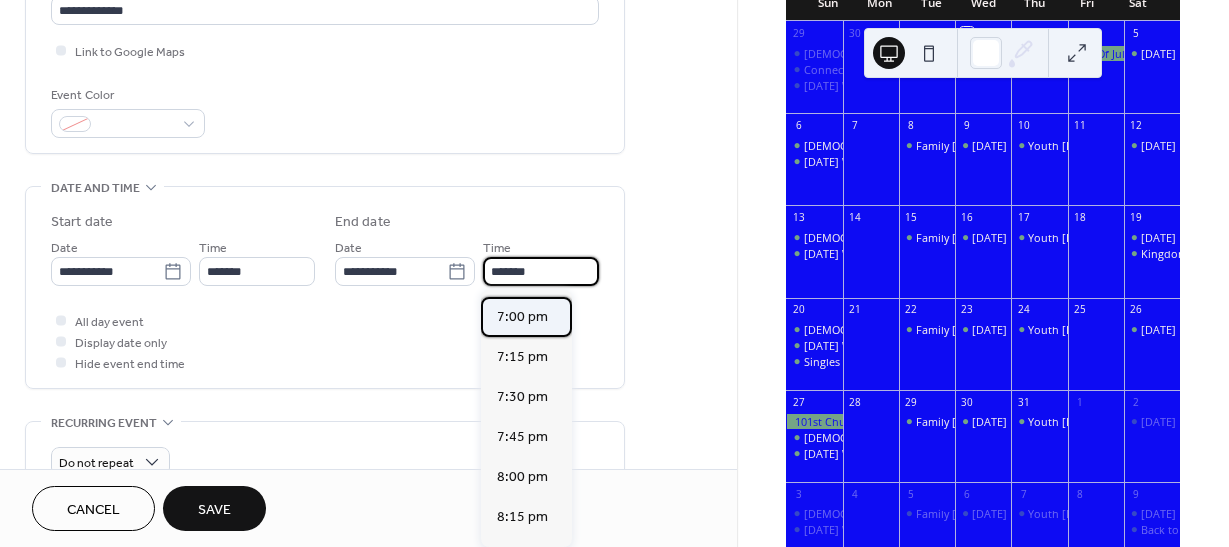 click on "7:00 pm" at bounding box center [522, 317] 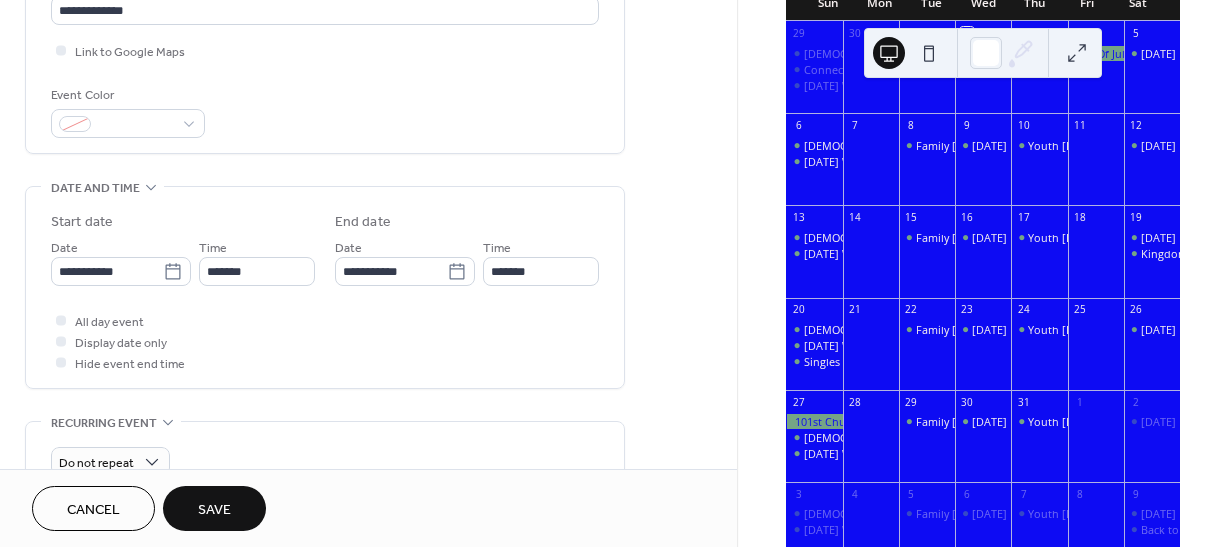 type on "*******" 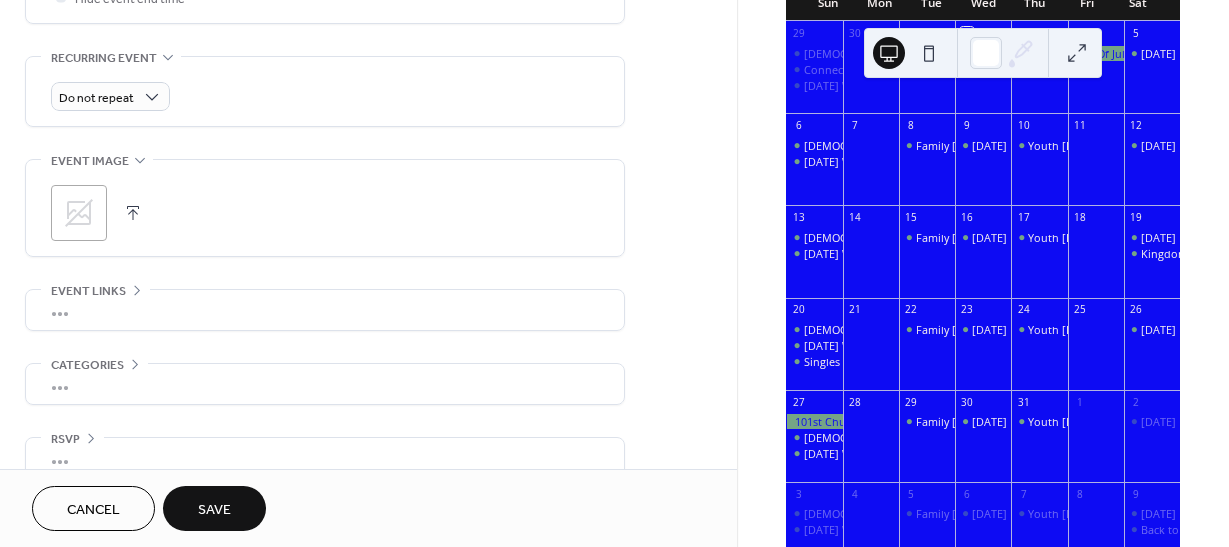 scroll, scrollTop: 831, scrollLeft: 0, axis: vertical 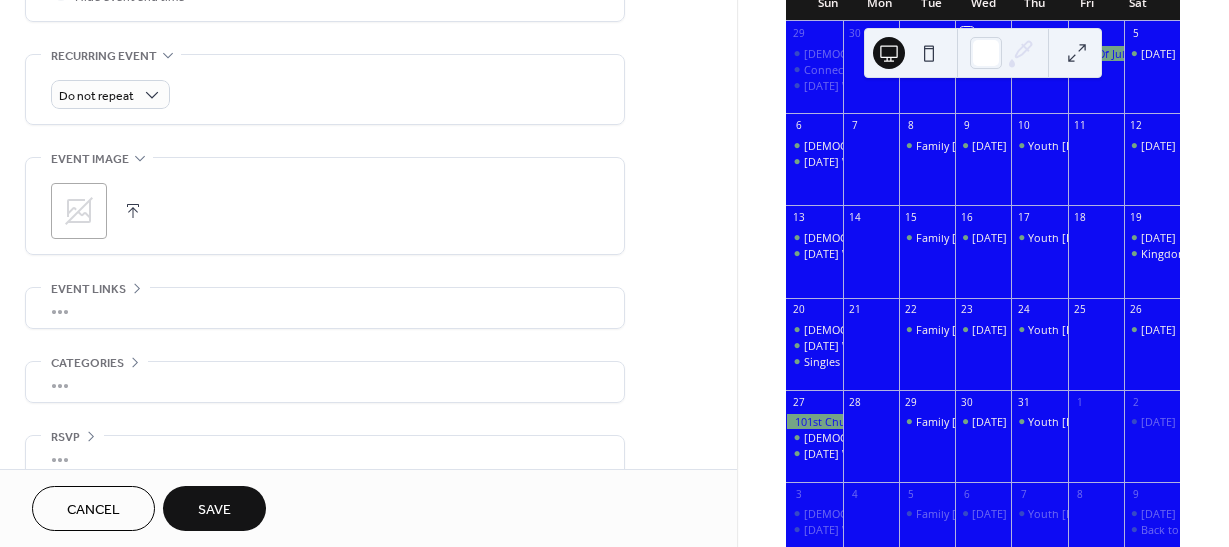 click 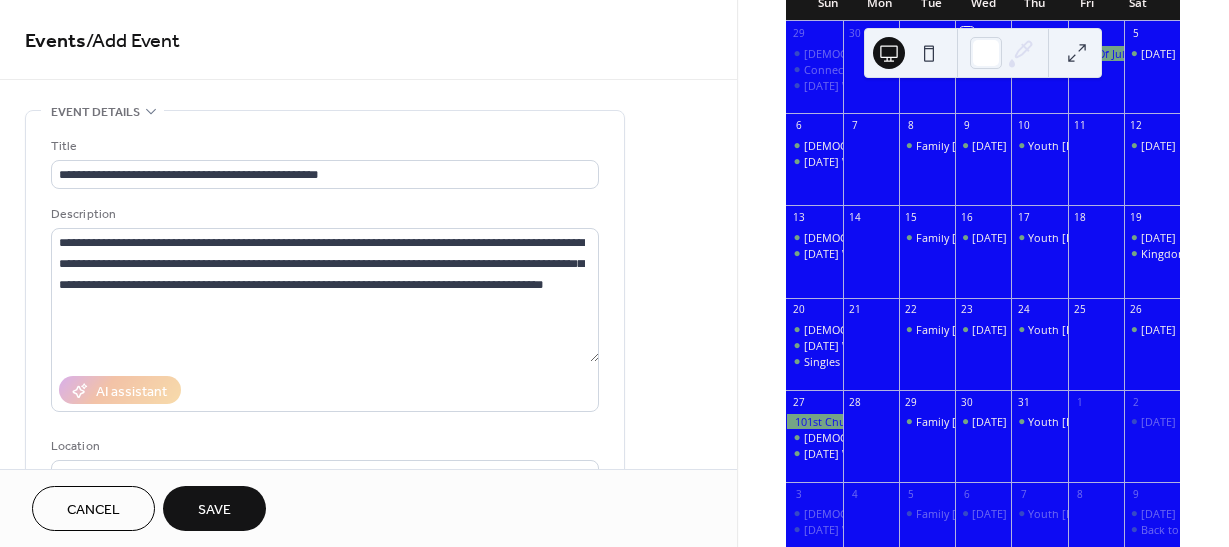 scroll, scrollTop: 859, scrollLeft: 0, axis: vertical 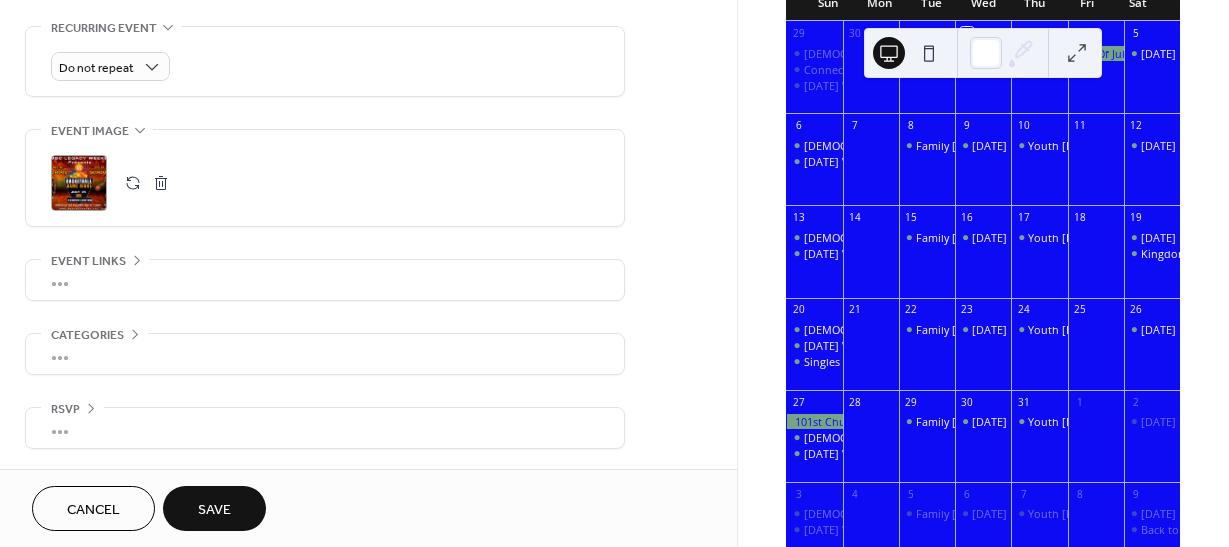 click on "Save" at bounding box center (214, 510) 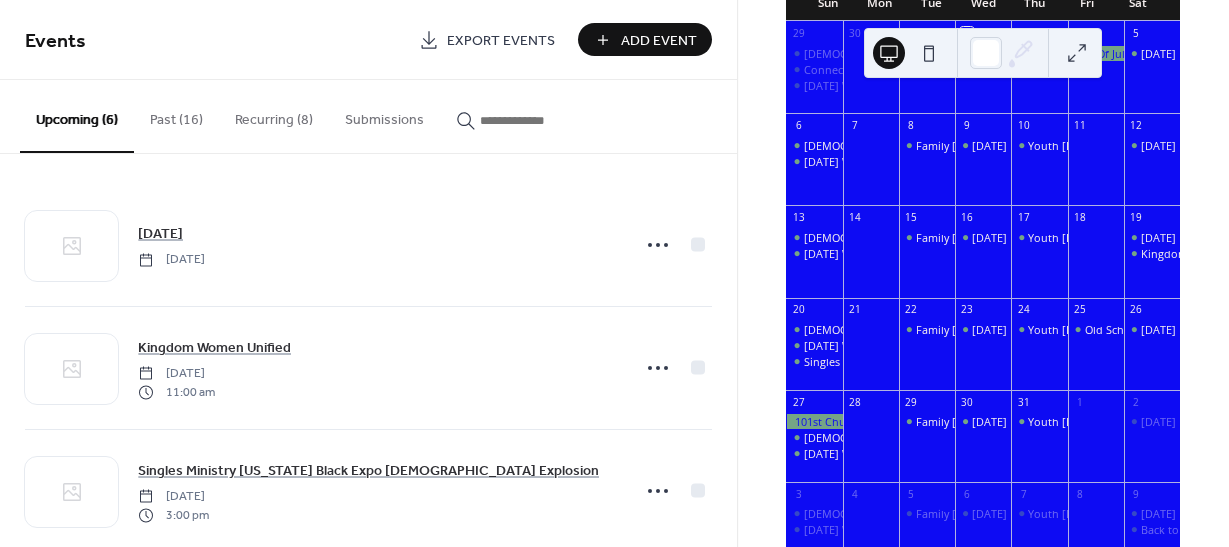 click on "Add Event" at bounding box center [659, 41] 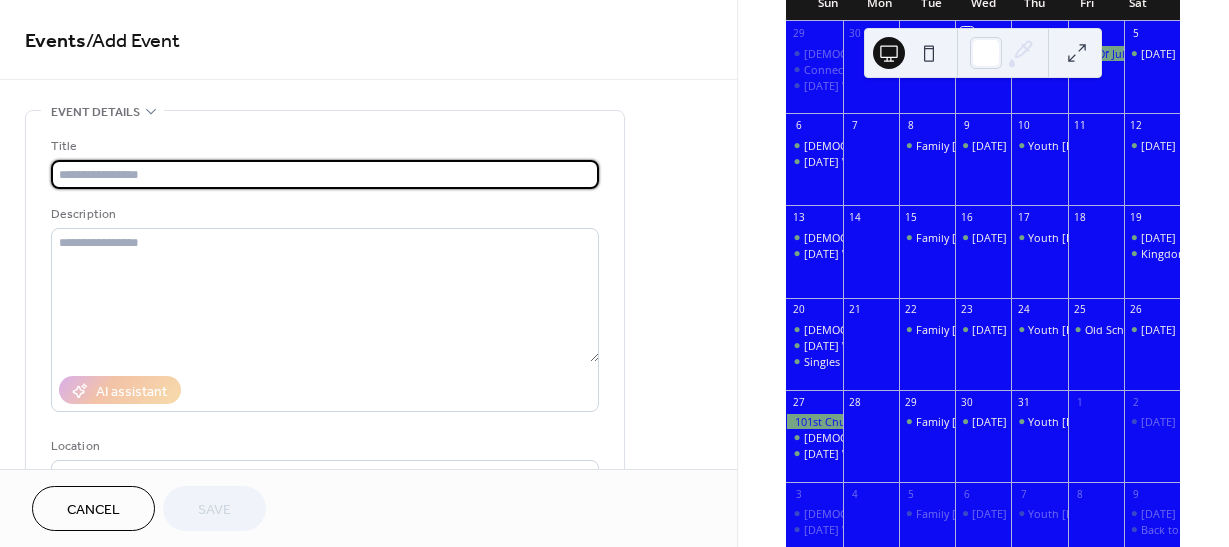 click at bounding box center (325, 174) 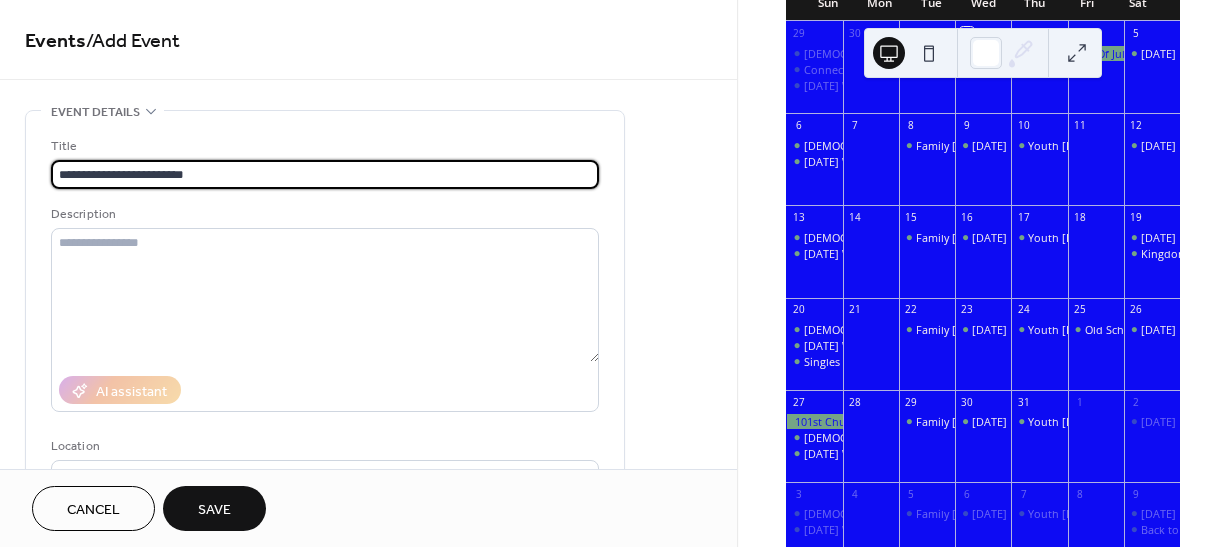 type on "**********" 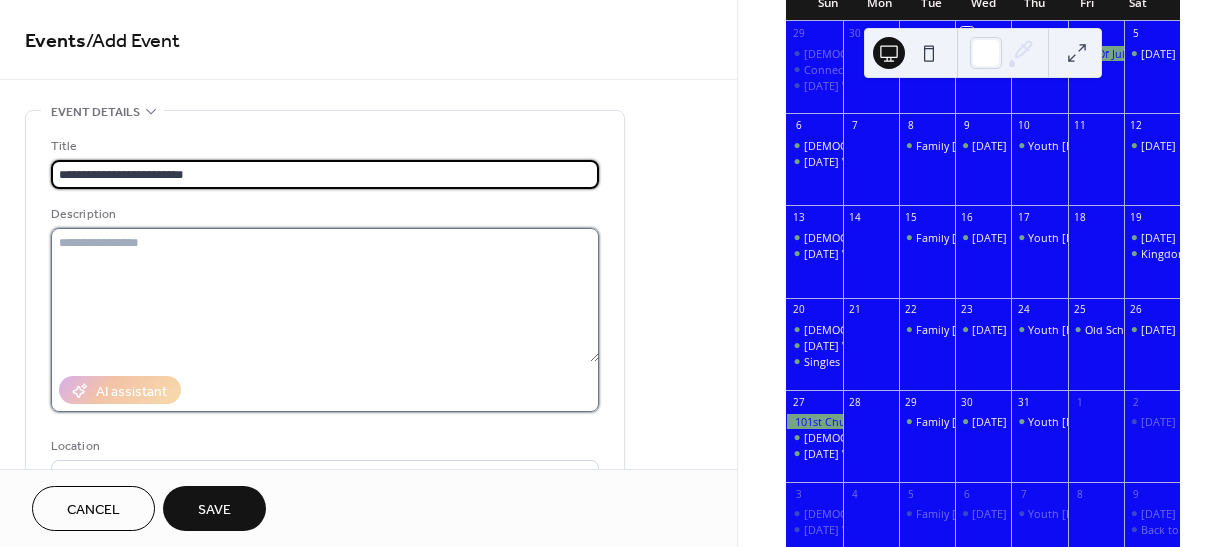 click at bounding box center [325, 295] 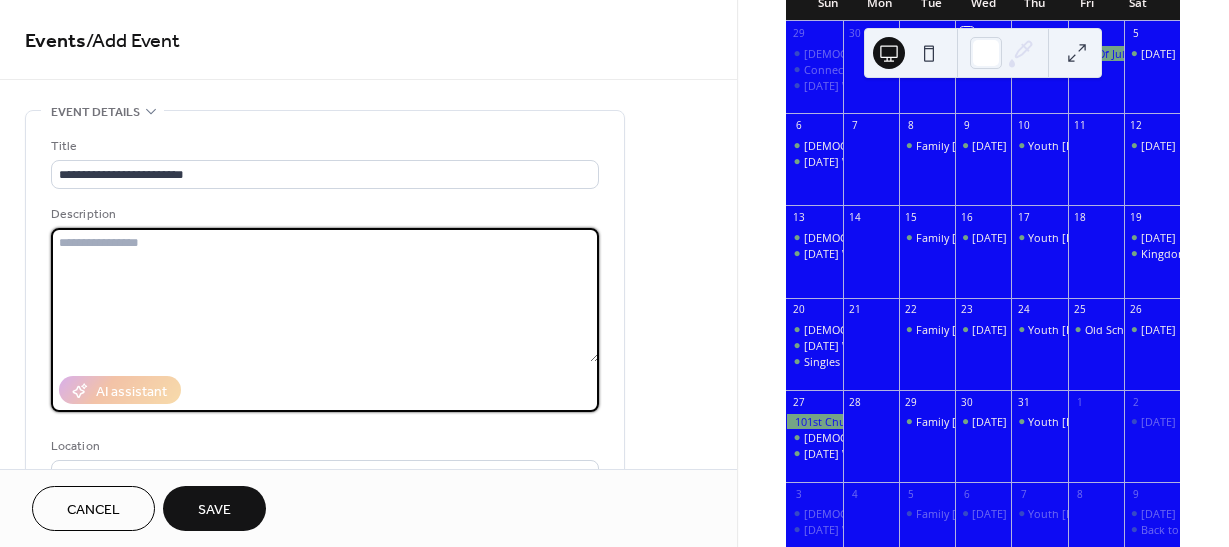 paste on "**********" 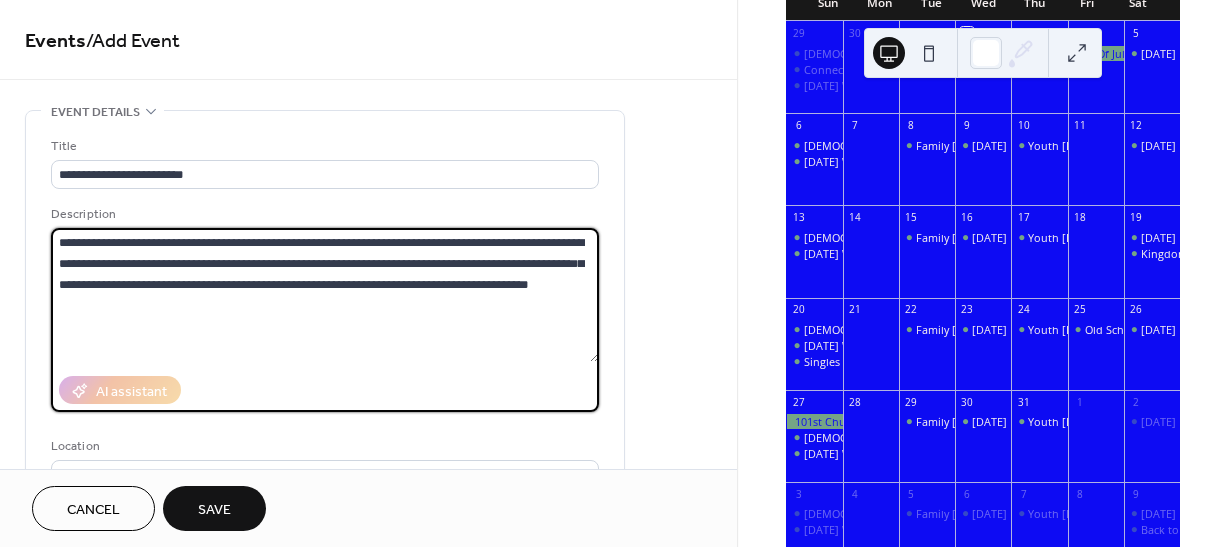 click on "**********" at bounding box center [325, 295] 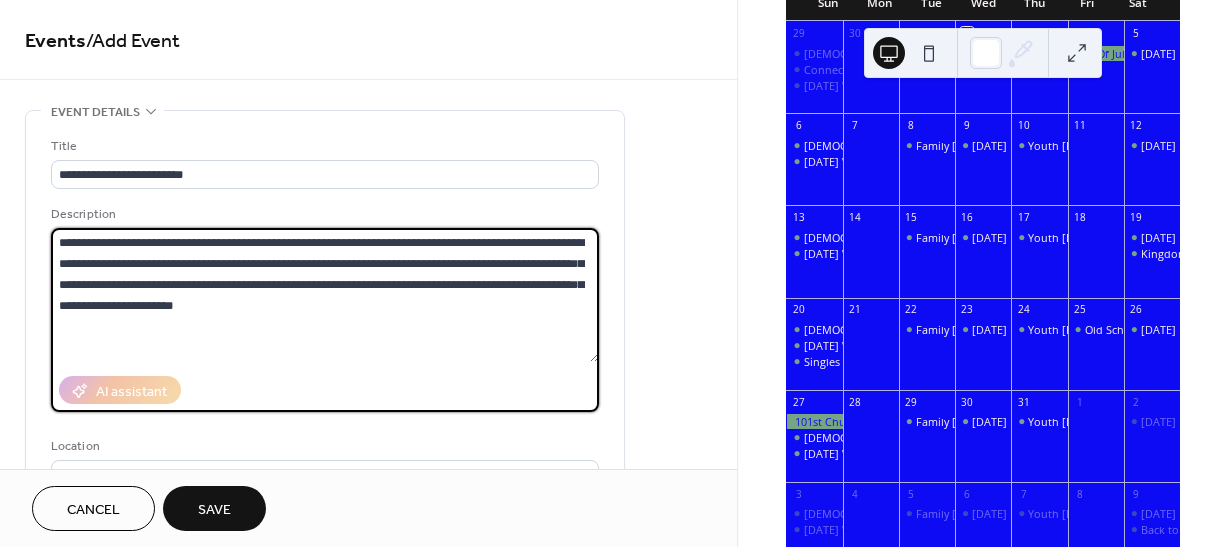 click on "**********" at bounding box center (325, 295) 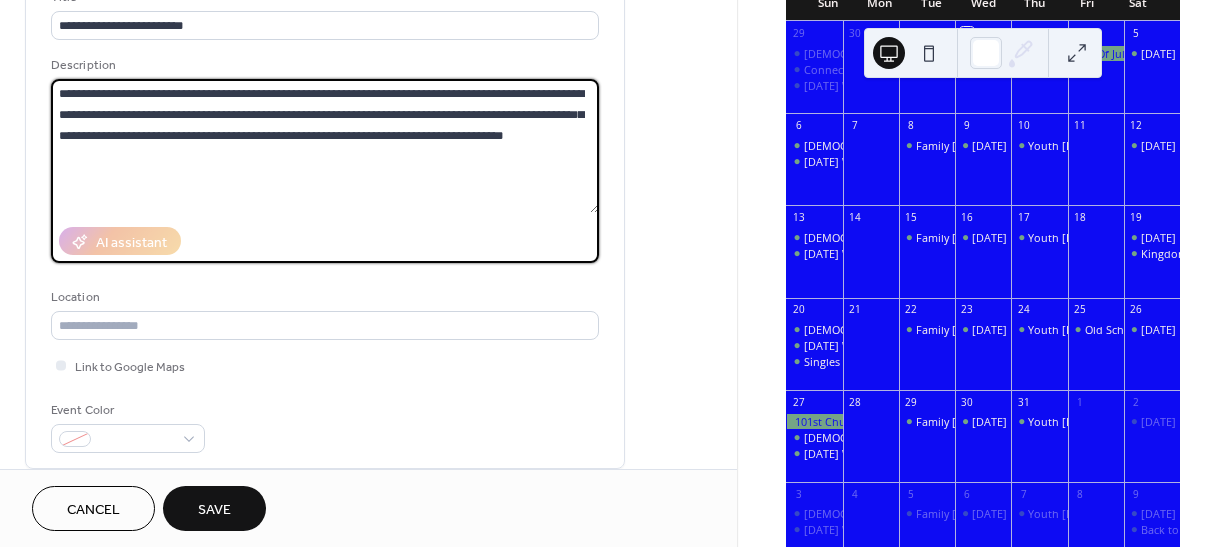 scroll, scrollTop: 161, scrollLeft: 0, axis: vertical 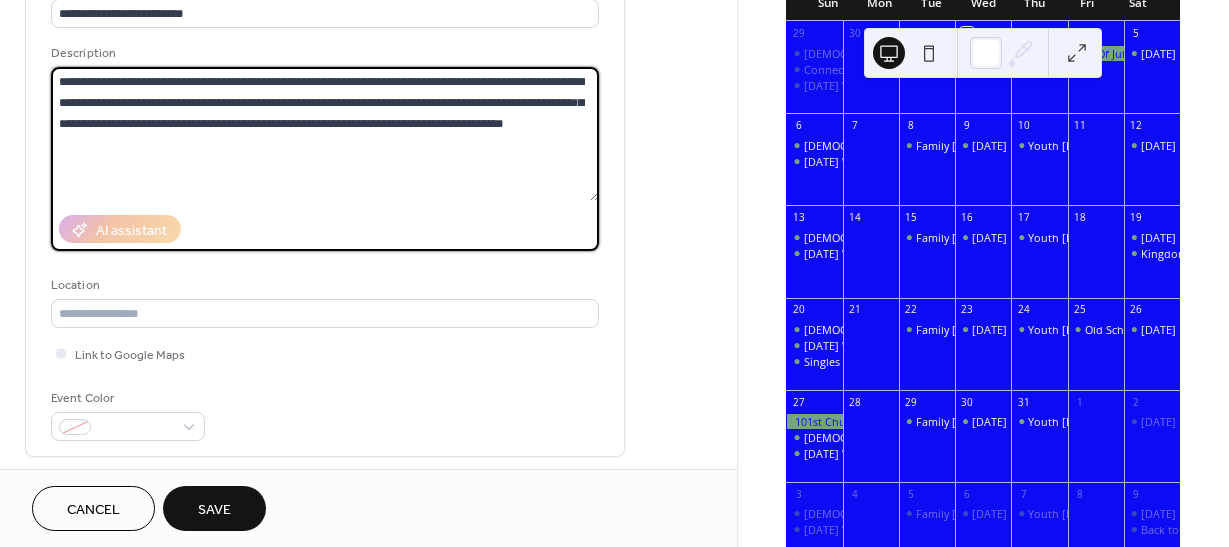 click on "**********" at bounding box center [325, 134] 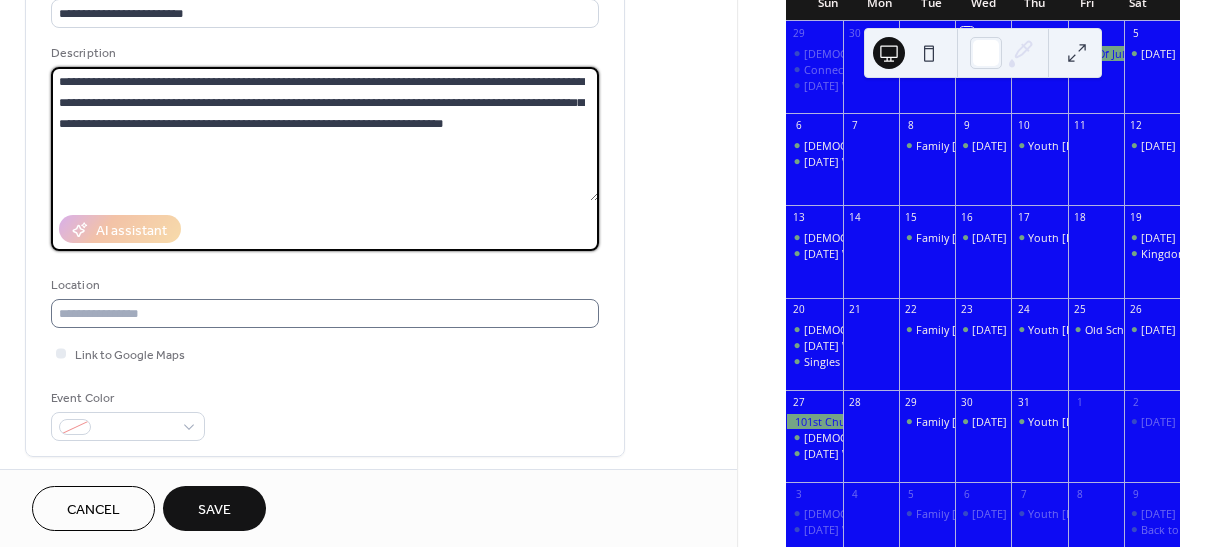 type on "**********" 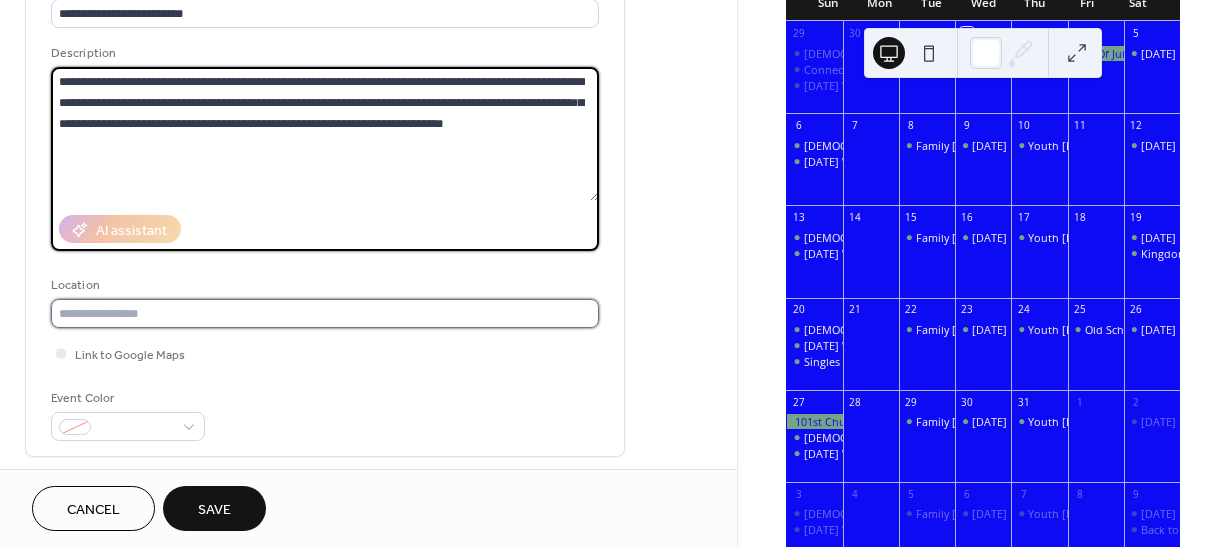 click at bounding box center (325, 313) 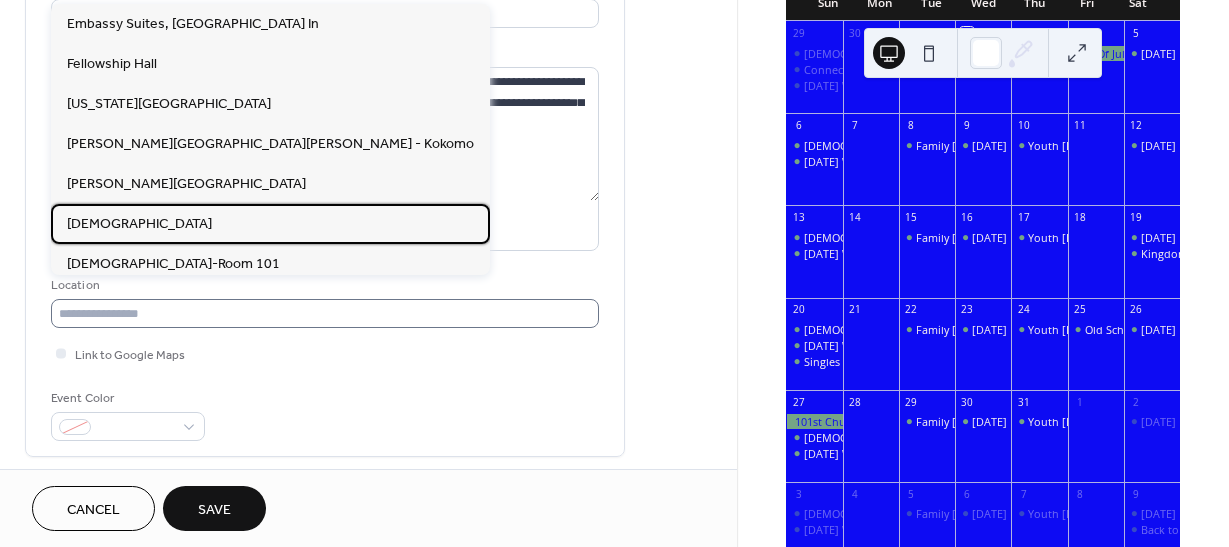 click on "Mount Pisgah Baptist Church" at bounding box center (139, 224) 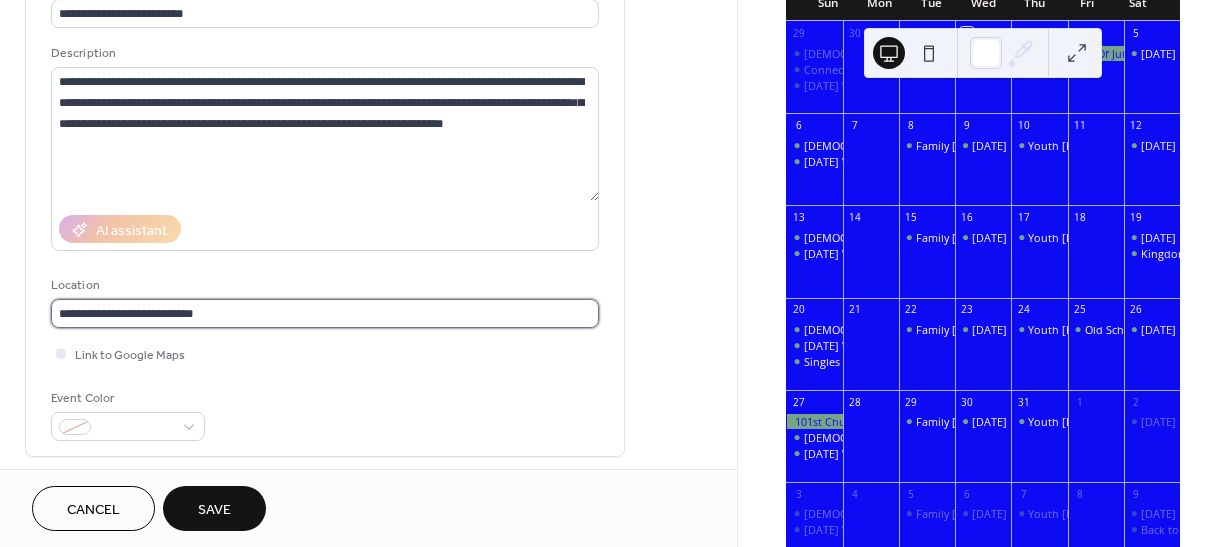 click on "**********" at bounding box center (325, 313) 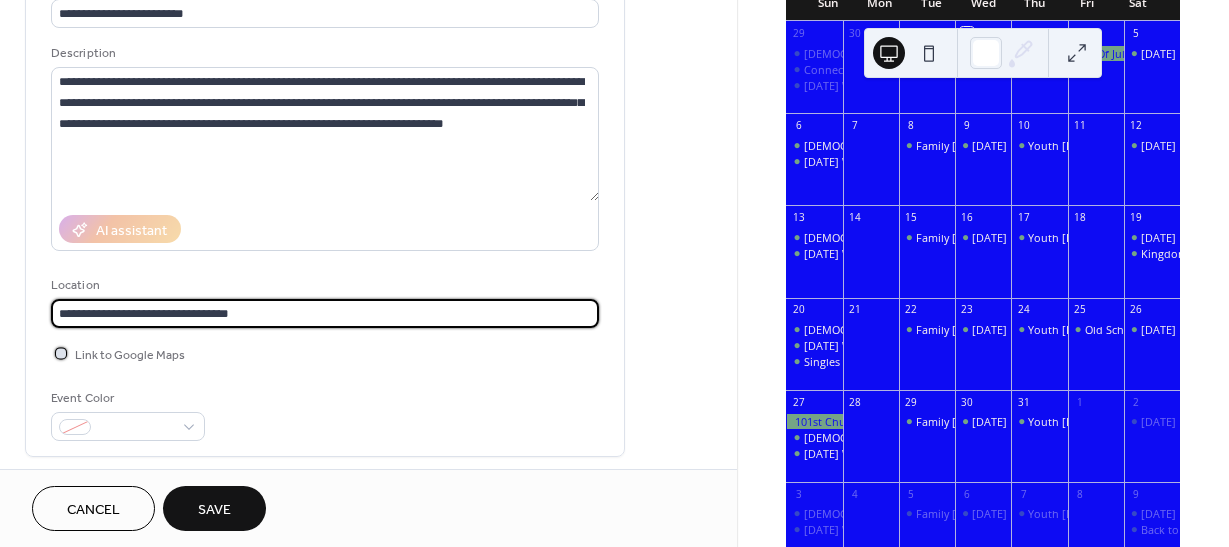 click at bounding box center (61, 353) 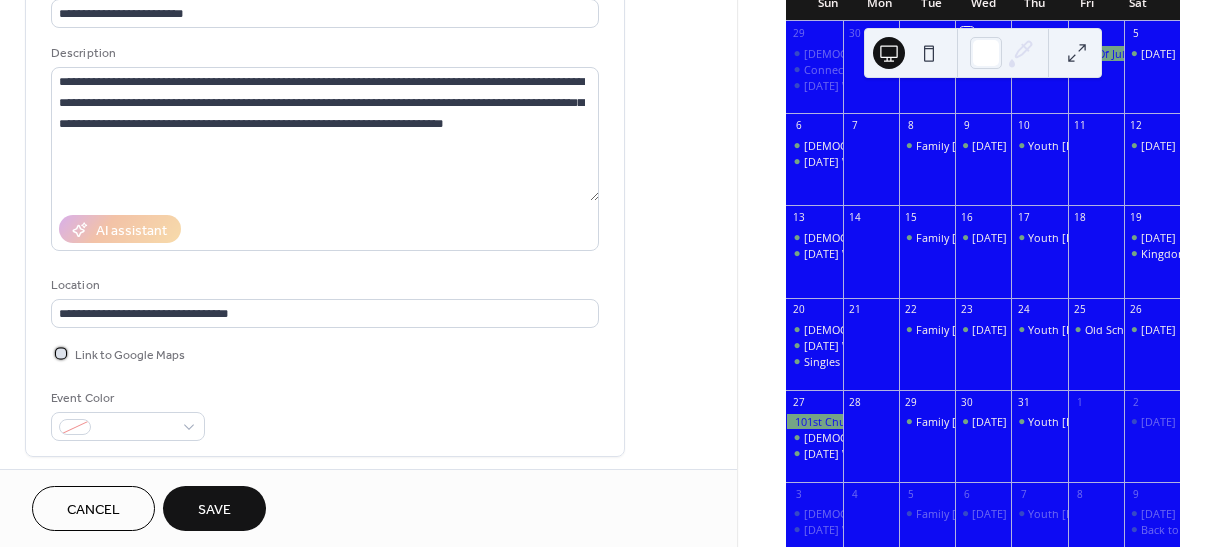 click 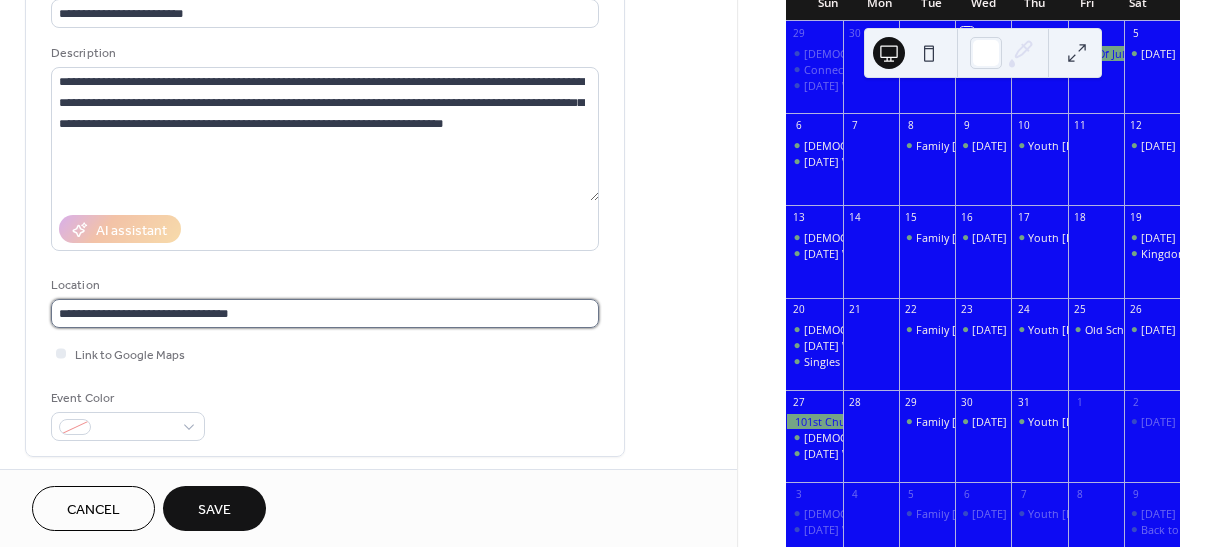 click on "**********" at bounding box center [325, 313] 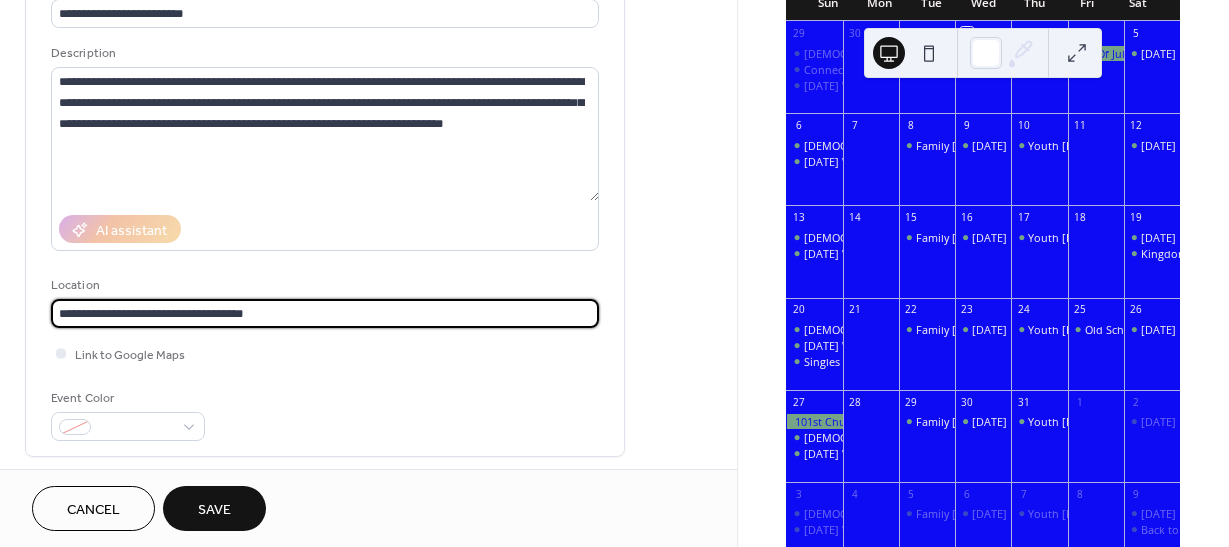 click on "**********" at bounding box center (325, 208) 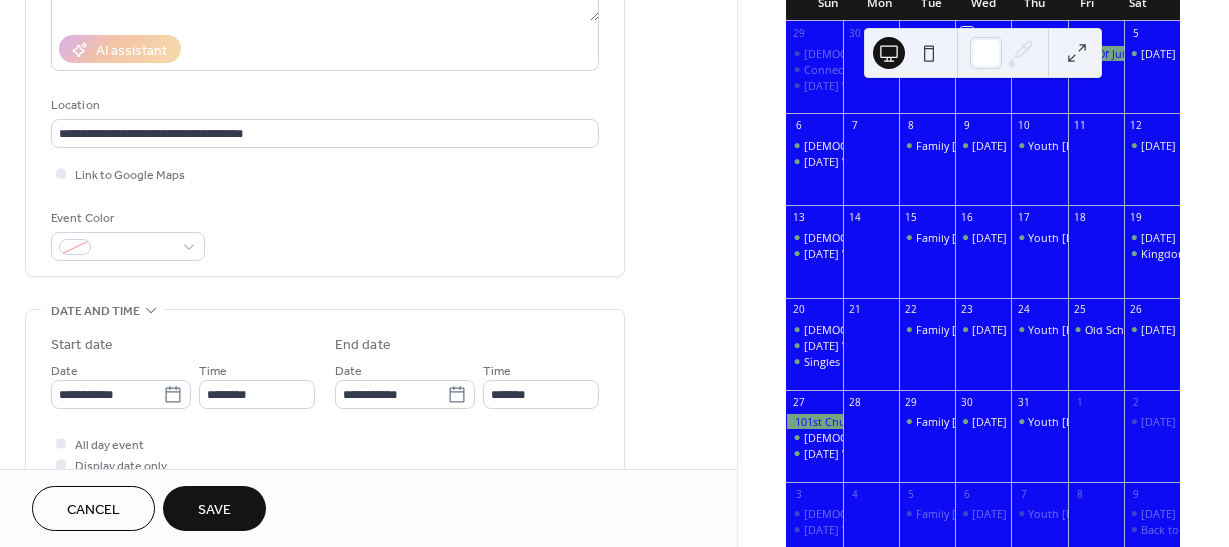 scroll, scrollTop: 354, scrollLeft: 0, axis: vertical 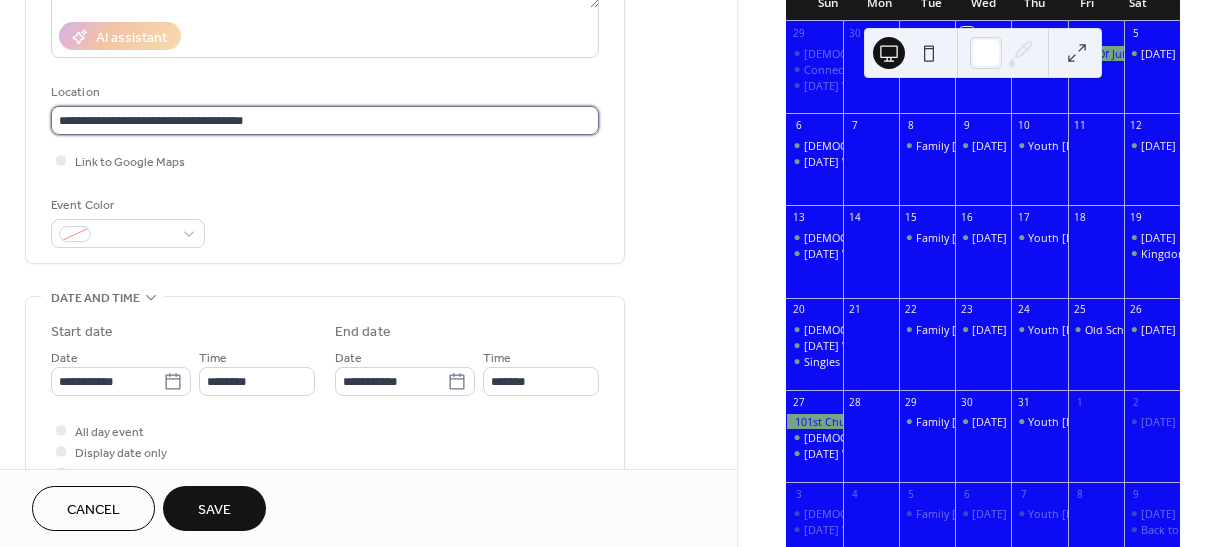 click on "**********" at bounding box center (325, 120) 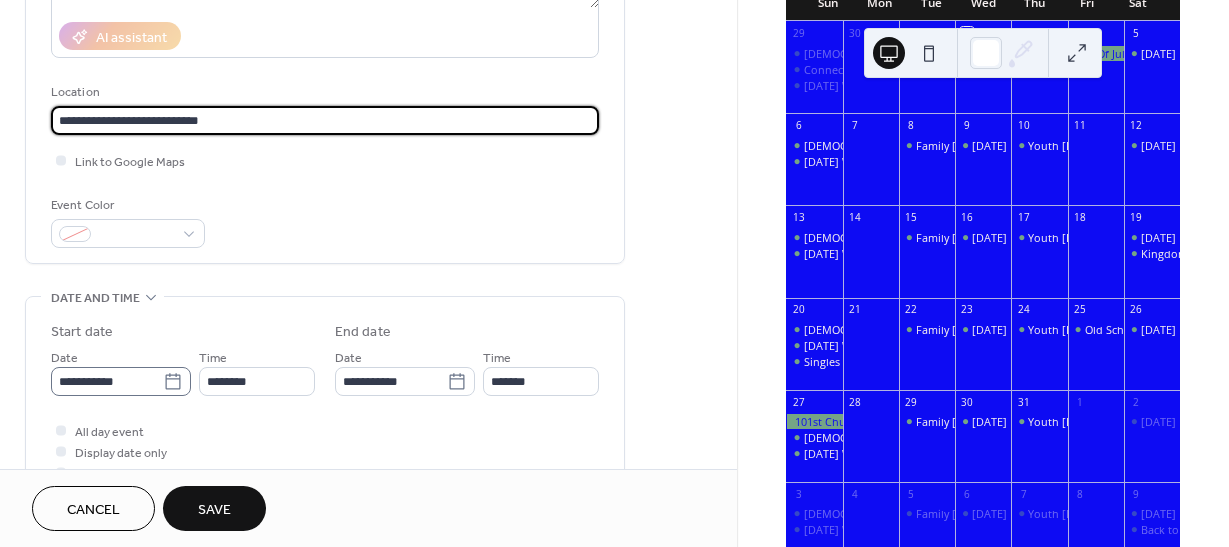 type on "**********" 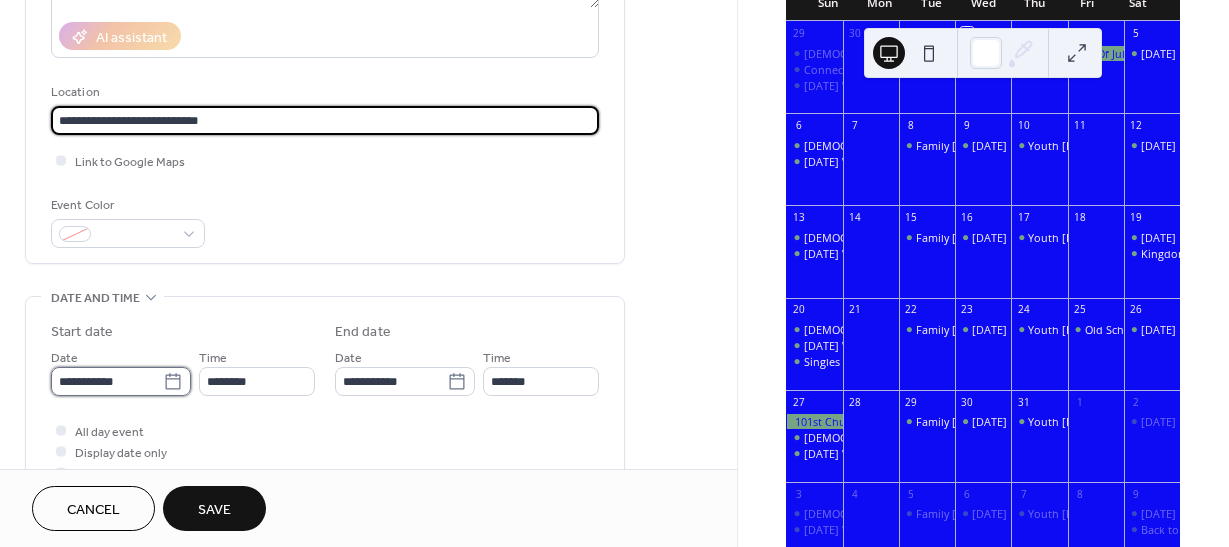 click on "**********" at bounding box center [107, 381] 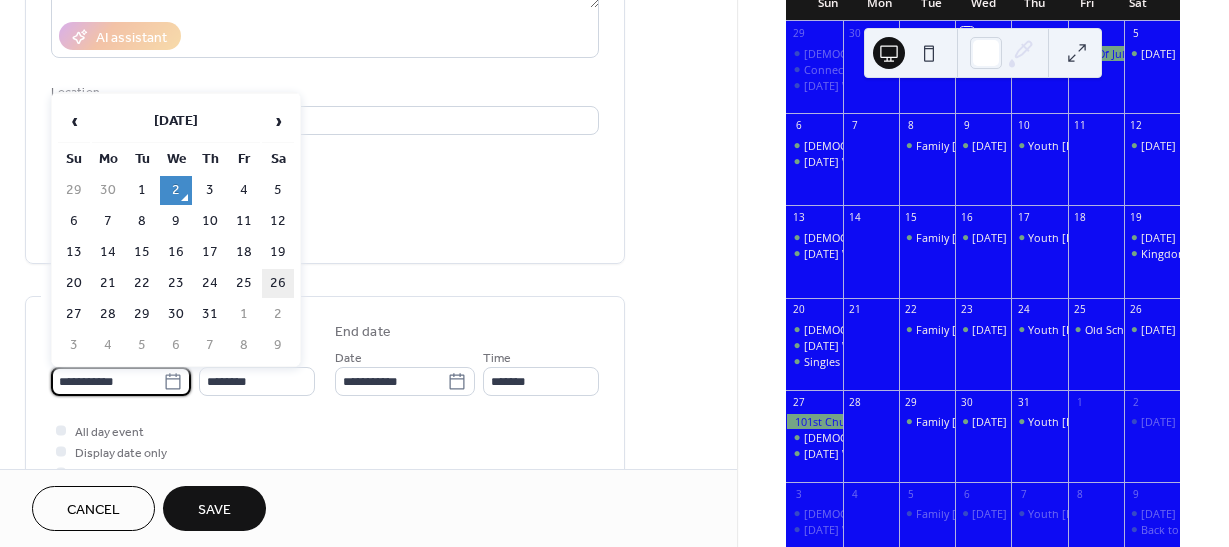 click on "26" at bounding box center [278, 283] 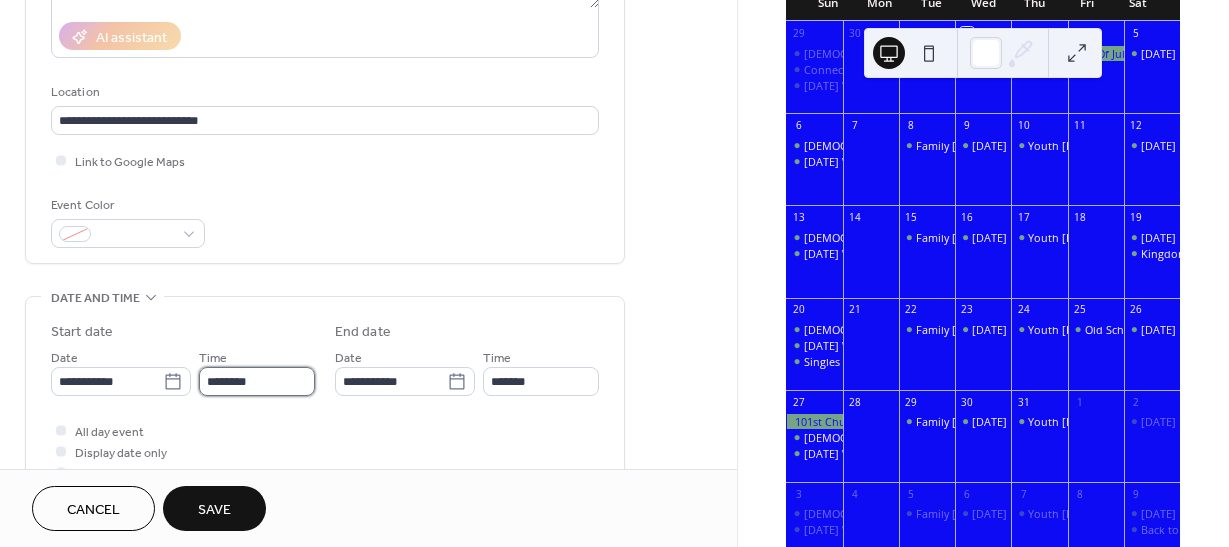 click on "********" at bounding box center [257, 381] 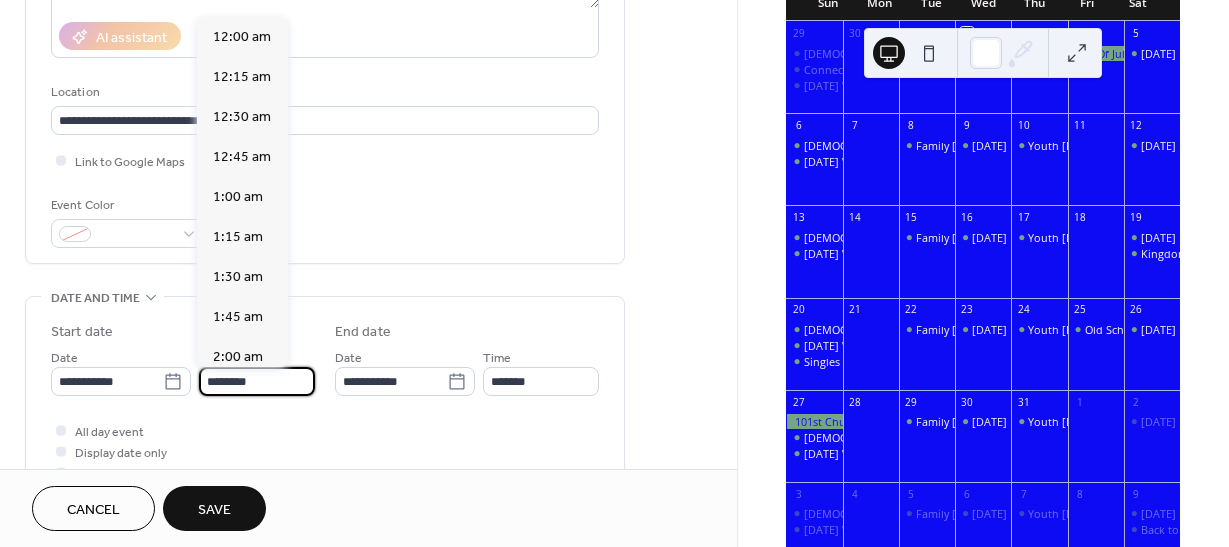 scroll, scrollTop: 1920, scrollLeft: 0, axis: vertical 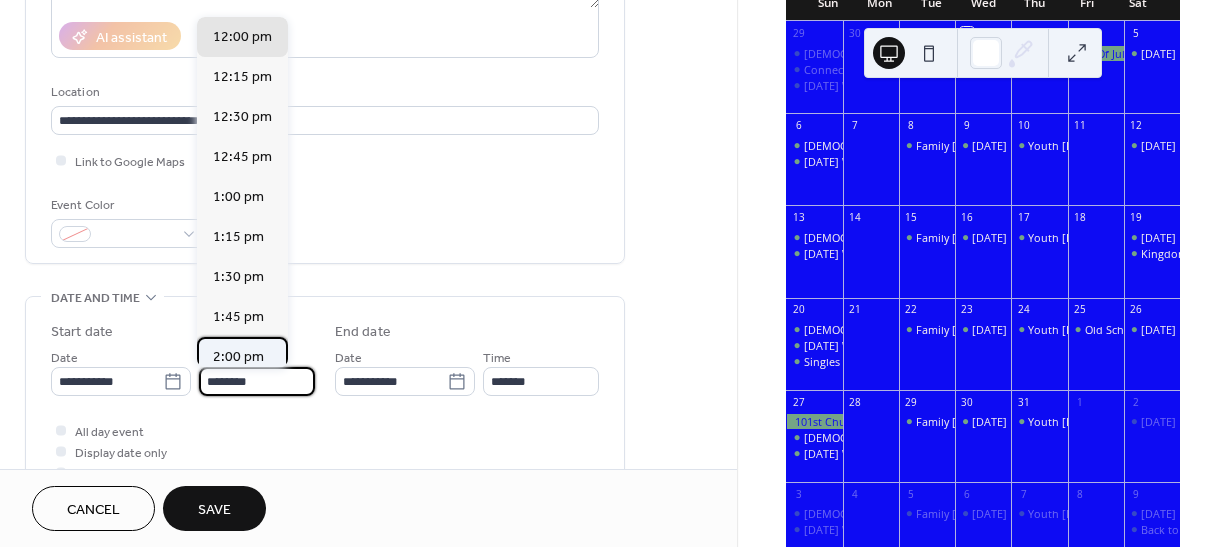 click on "2:00 pm" at bounding box center (238, 357) 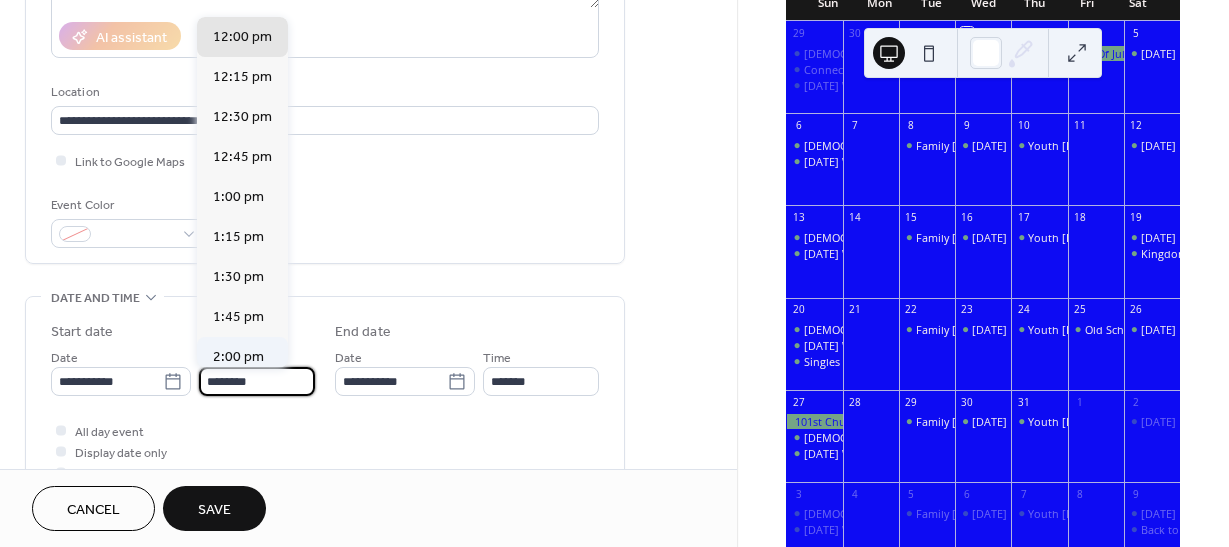 type on "*******" 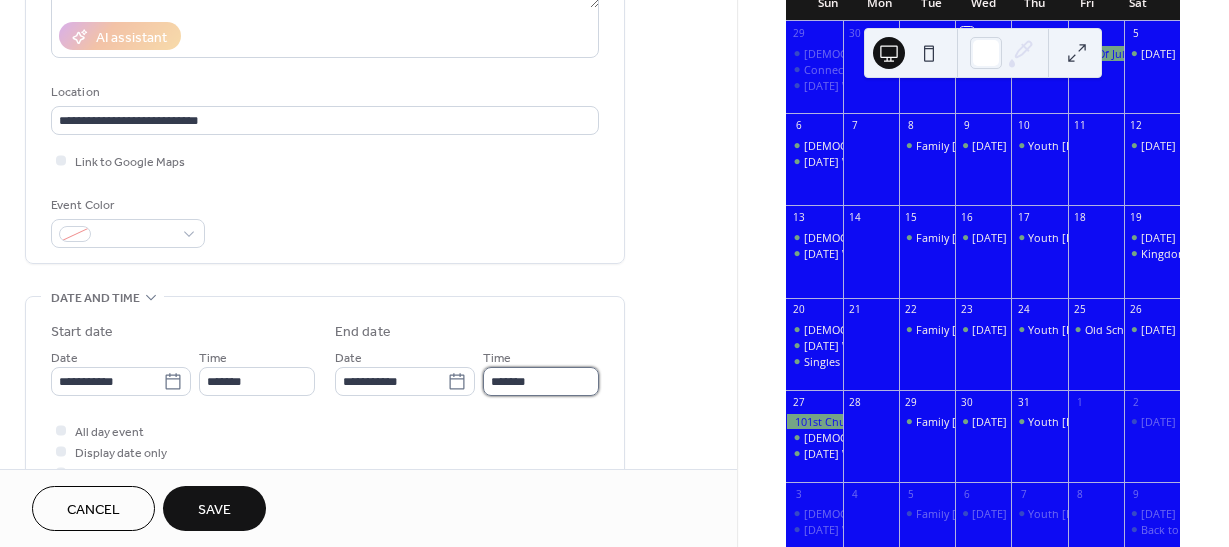 click on "*******" at bounding box center [541, 381] 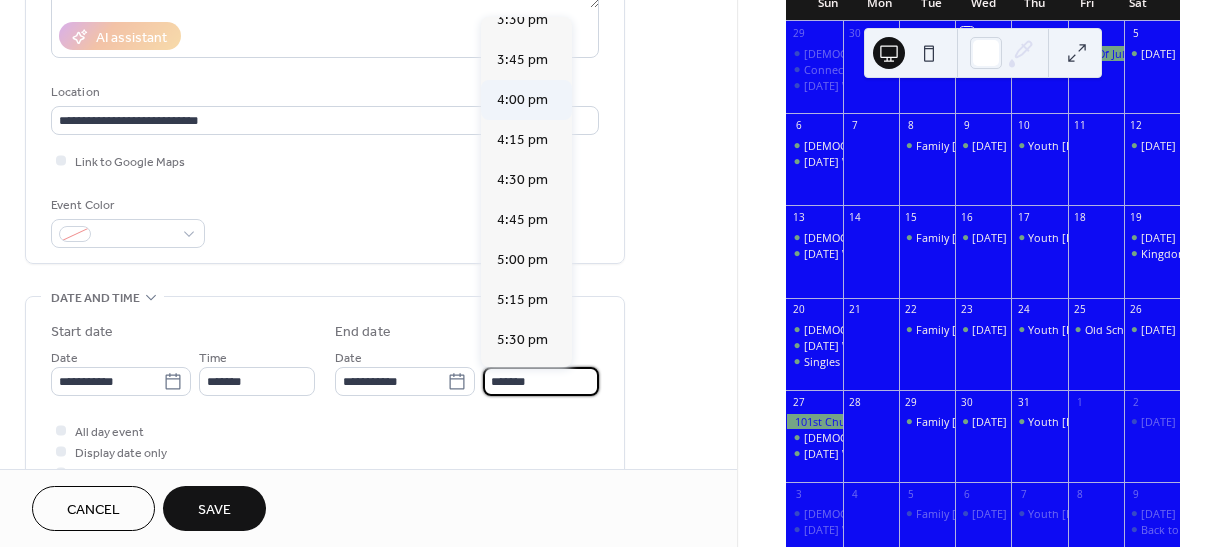 scroll, scrollTop: 356, scrollLeft: 0, axis: vertical 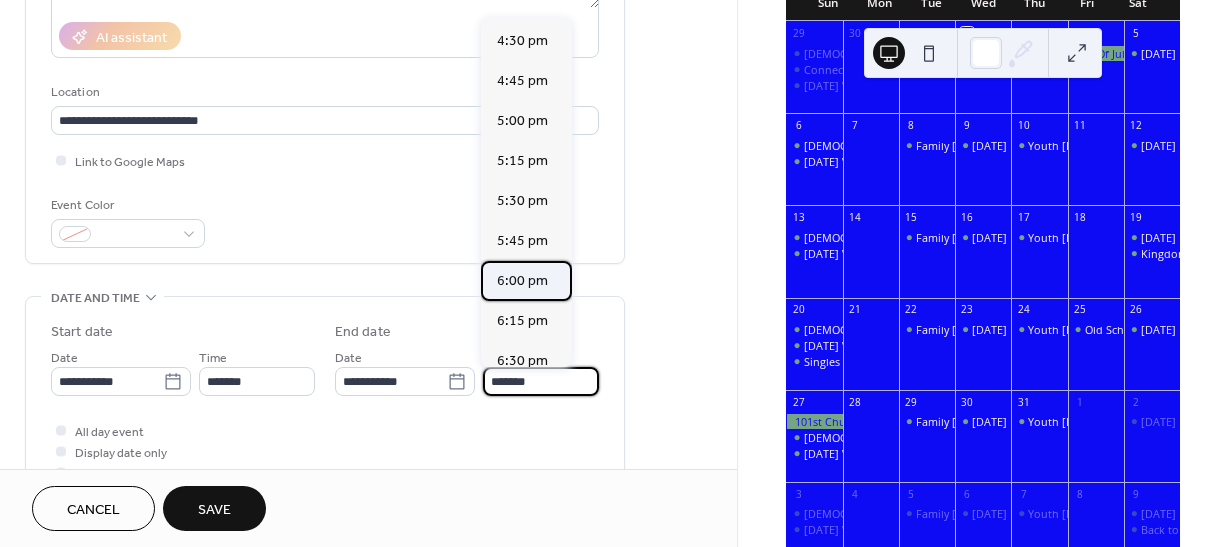 click on "6:00 pm" at bounding box center (522, 281) 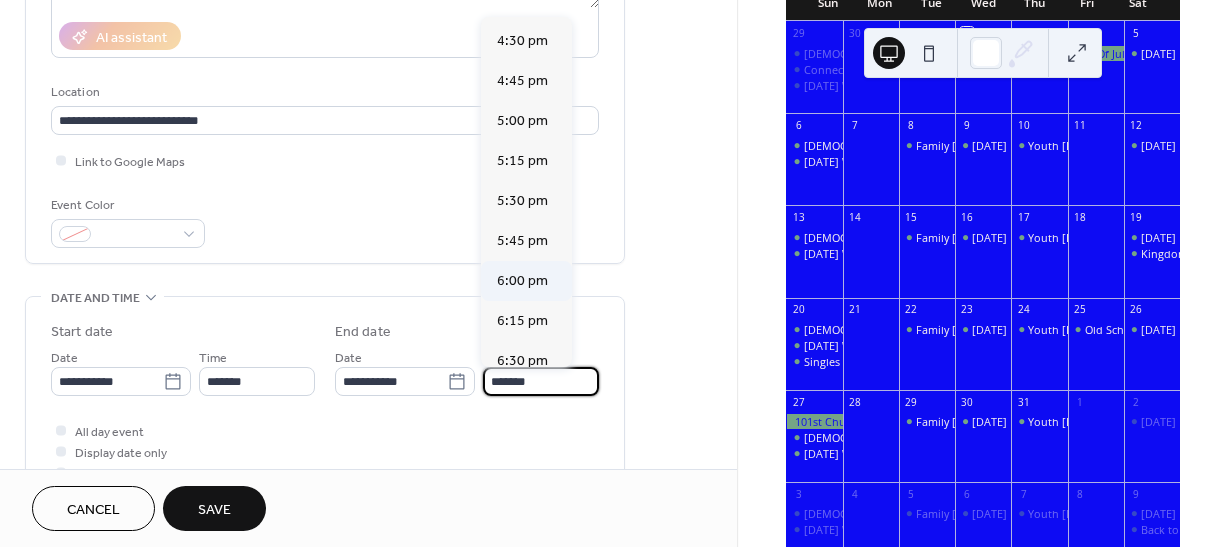 type on "*******" 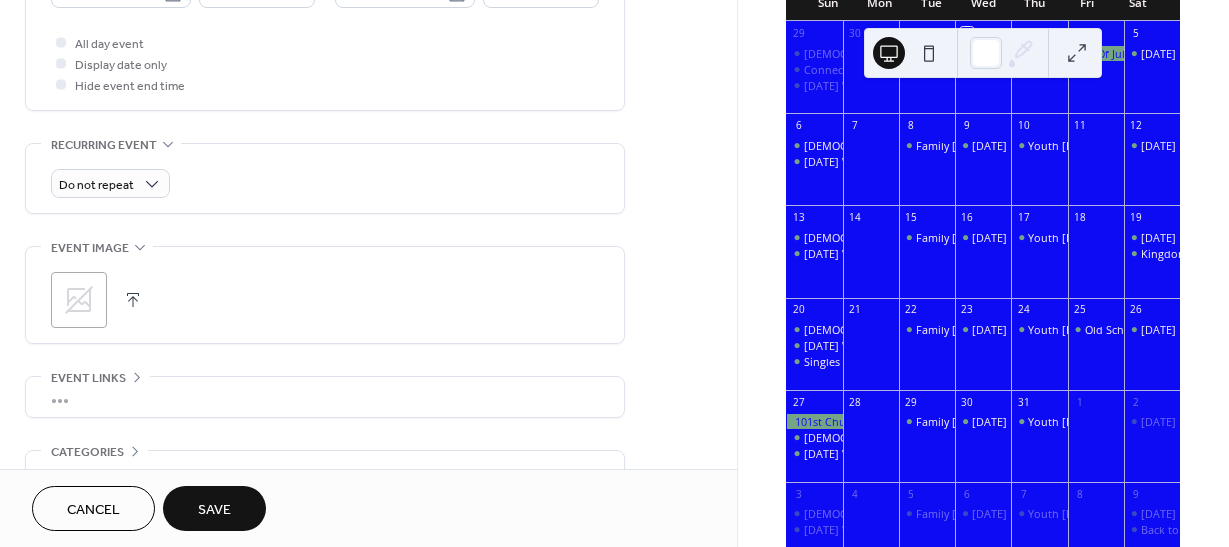 scroll, scrollTop: 750, scrollLeft: 0, axis: vertical 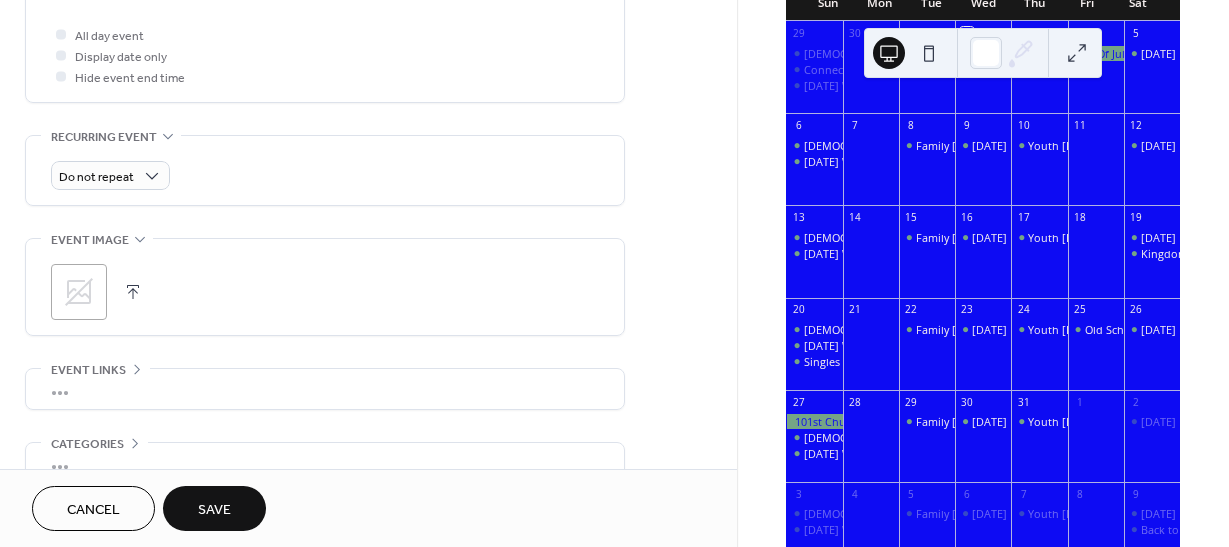 click 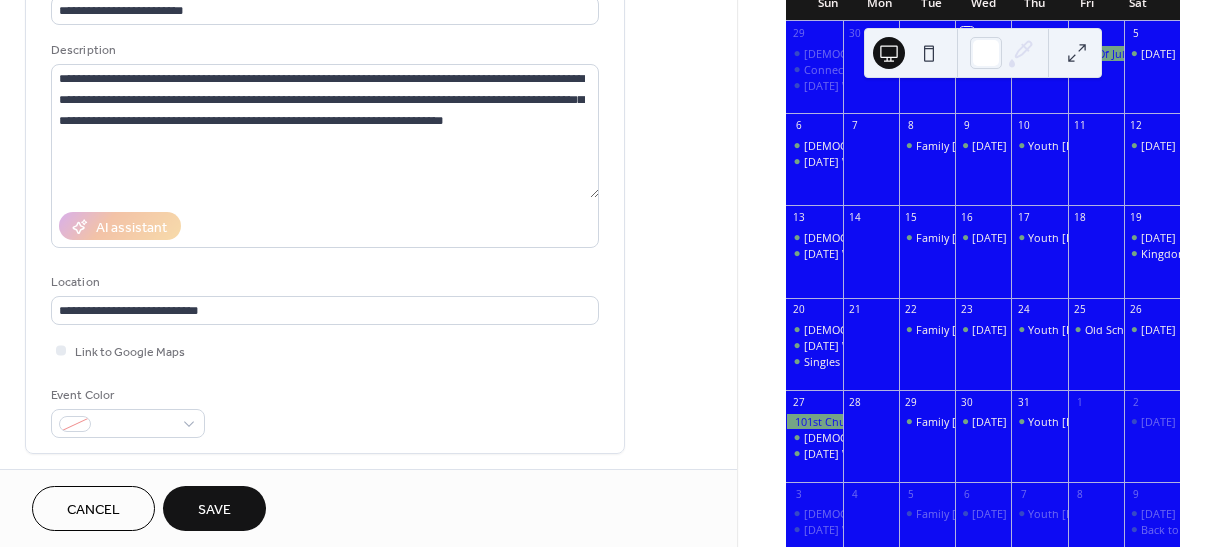 scroll, scrollTop: 0, scrollLeft: 0, axis: both 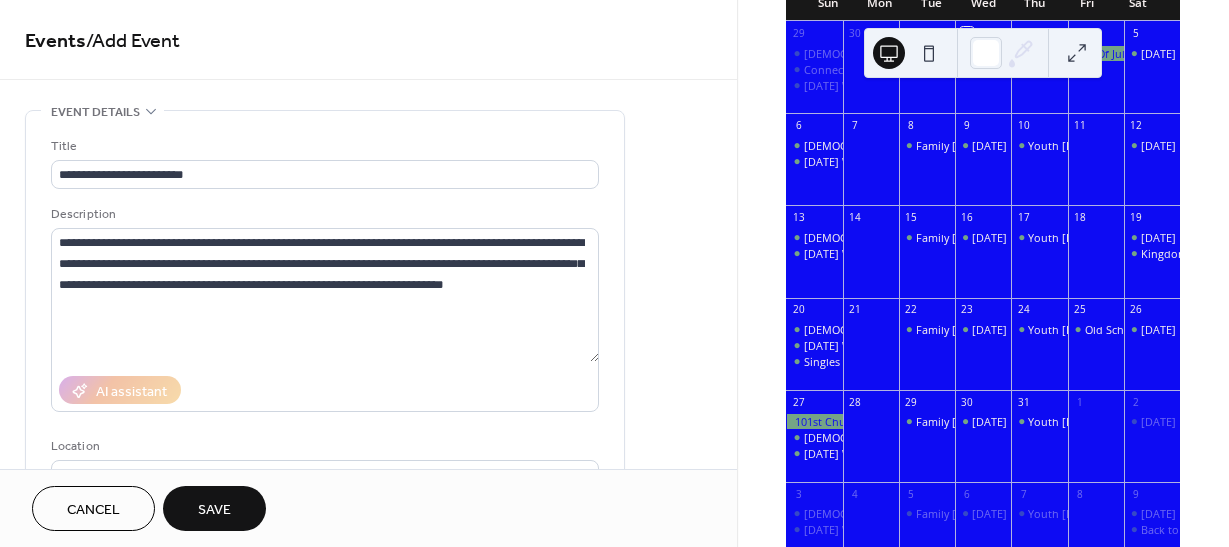 click on "Save" at bounding box center [214, 510] 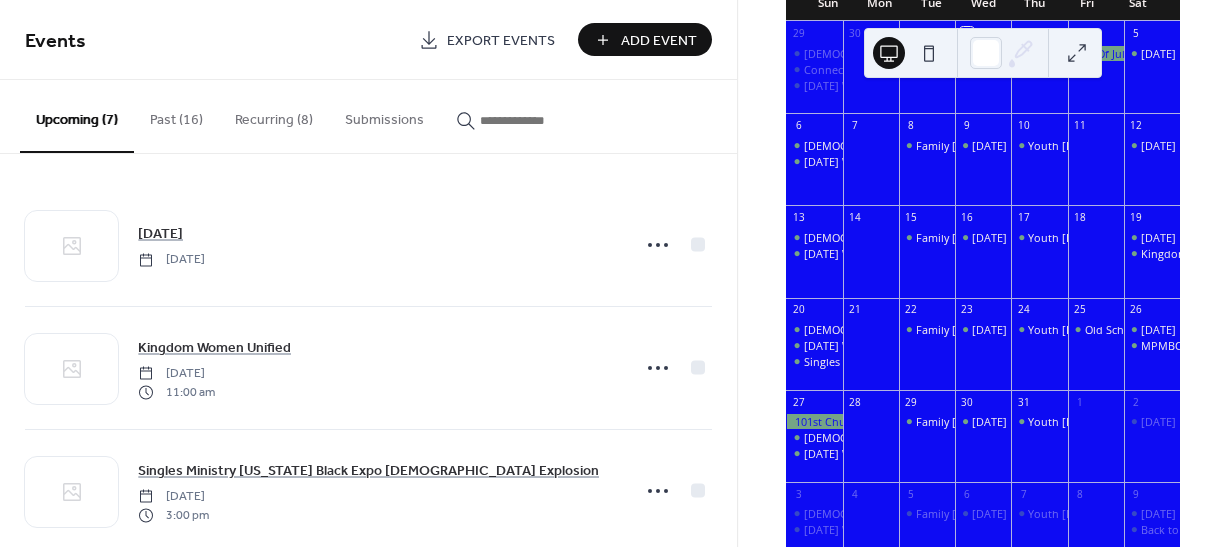 click at bounding box center (814, 421) 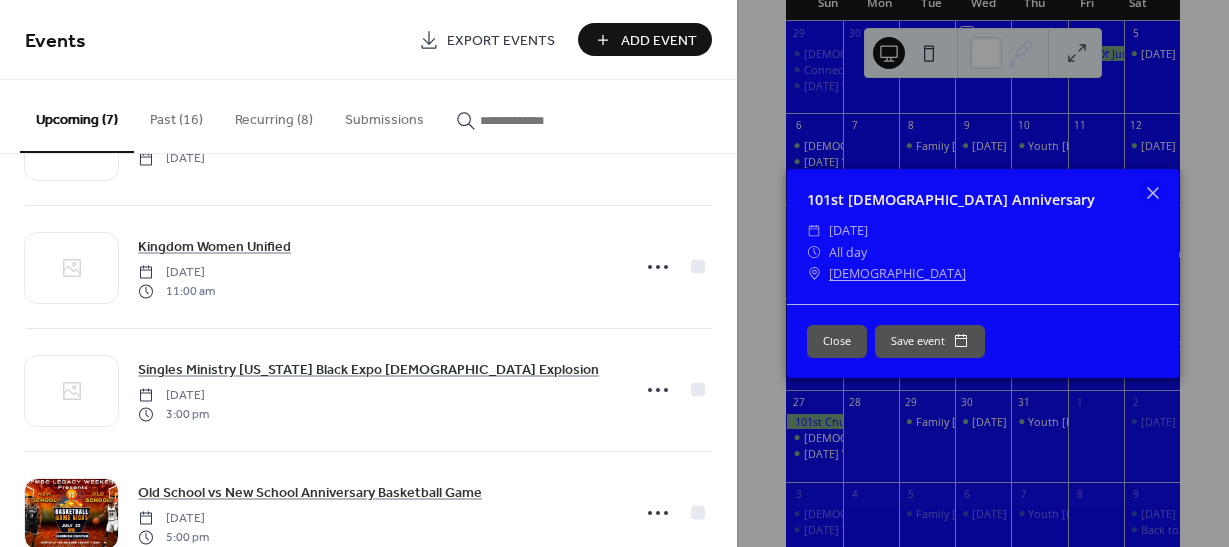 scroll, scrollTop: 0, scrollLeft: 0, axis: both 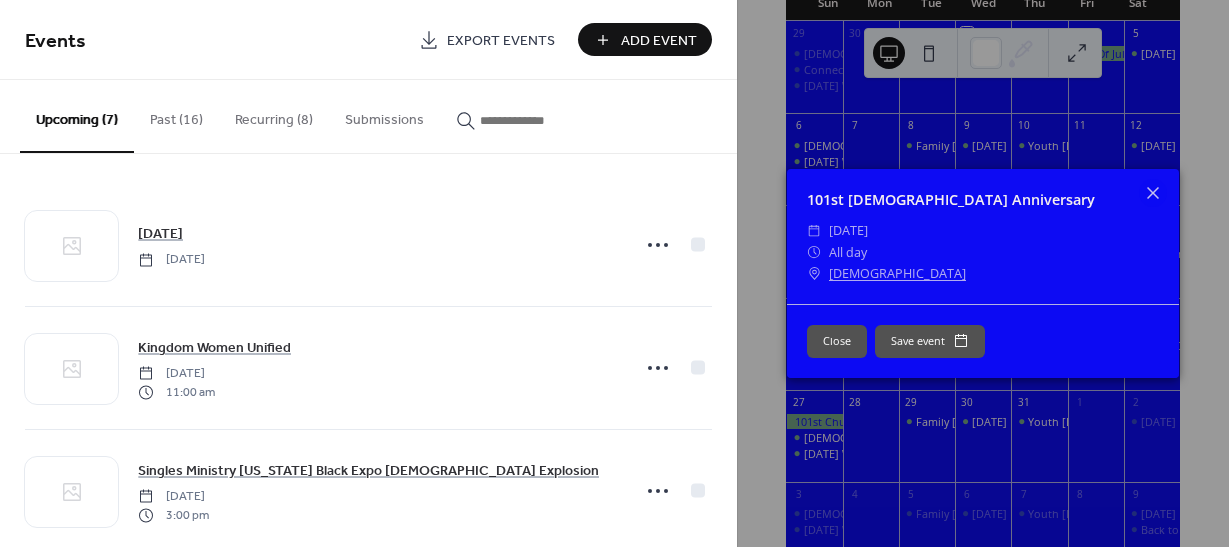 click on "101st Church Anniversary ​ Sunday, July 27, 2025 ​ All day ​ Mount Pisgah Baptist Church Close Save event" at bounding box center (983, 273) 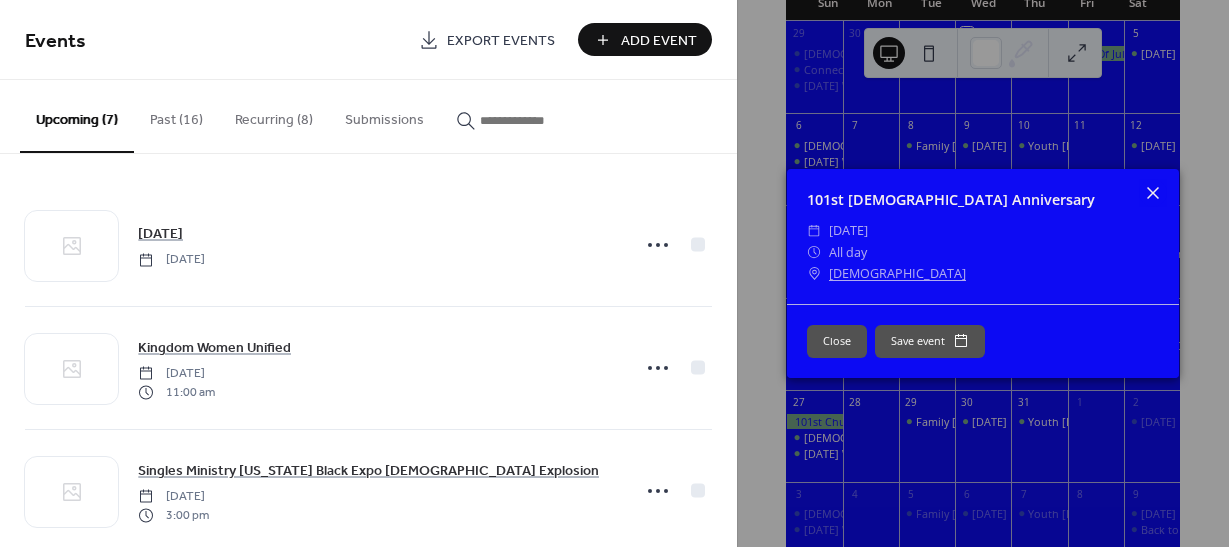 click 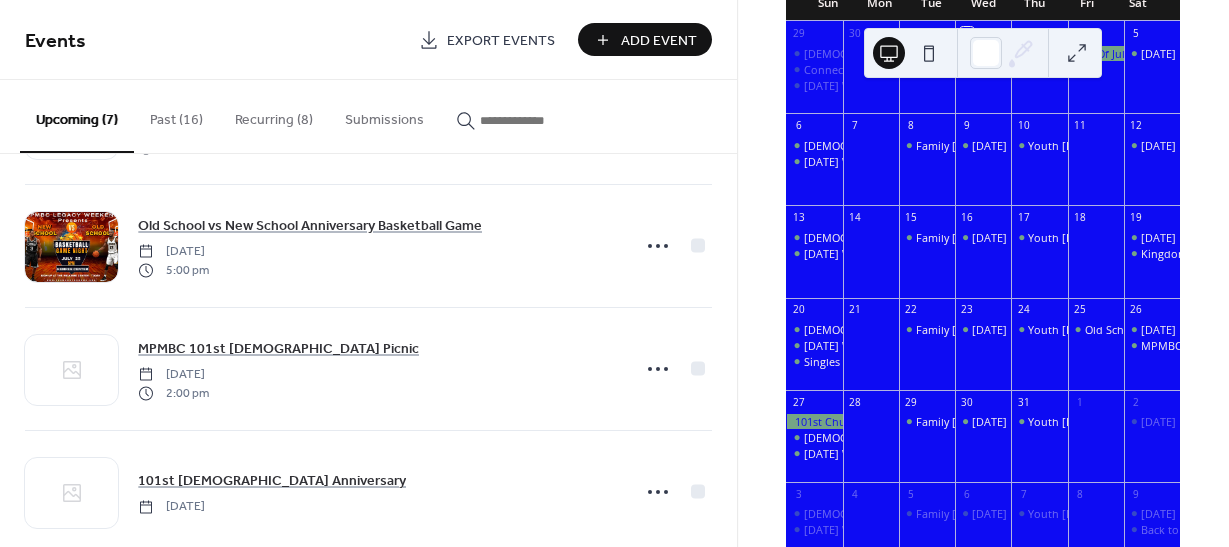 scroll, scrollTop: 372, scrollLeft: 0, axis: vertical 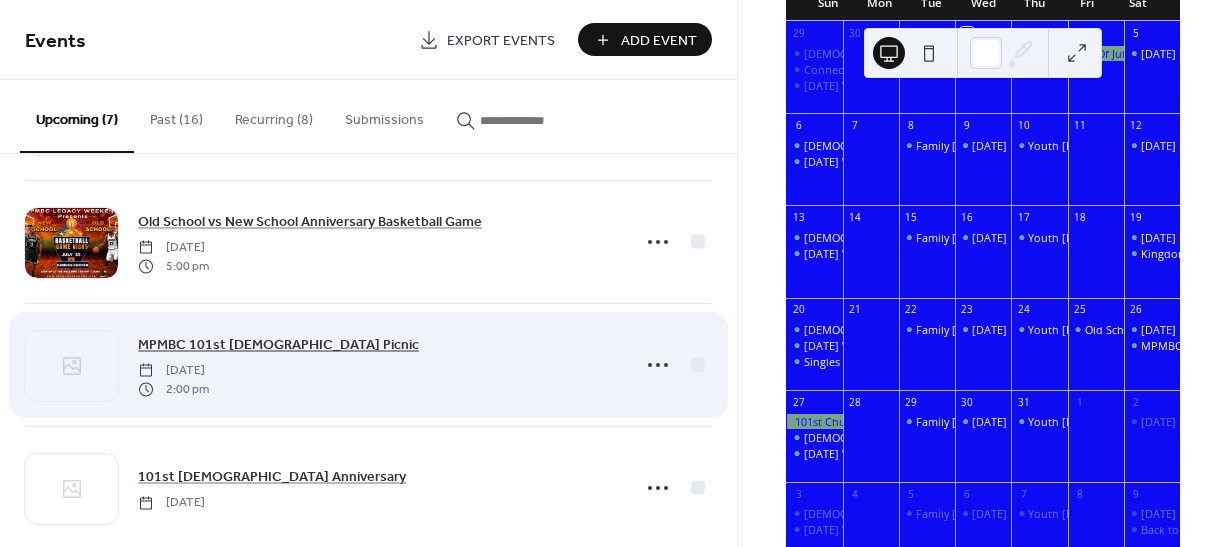 click on "MPMBC 101st [DEMOGRAPHIC_DATA] Picnic" at bounding box center (278, 345) 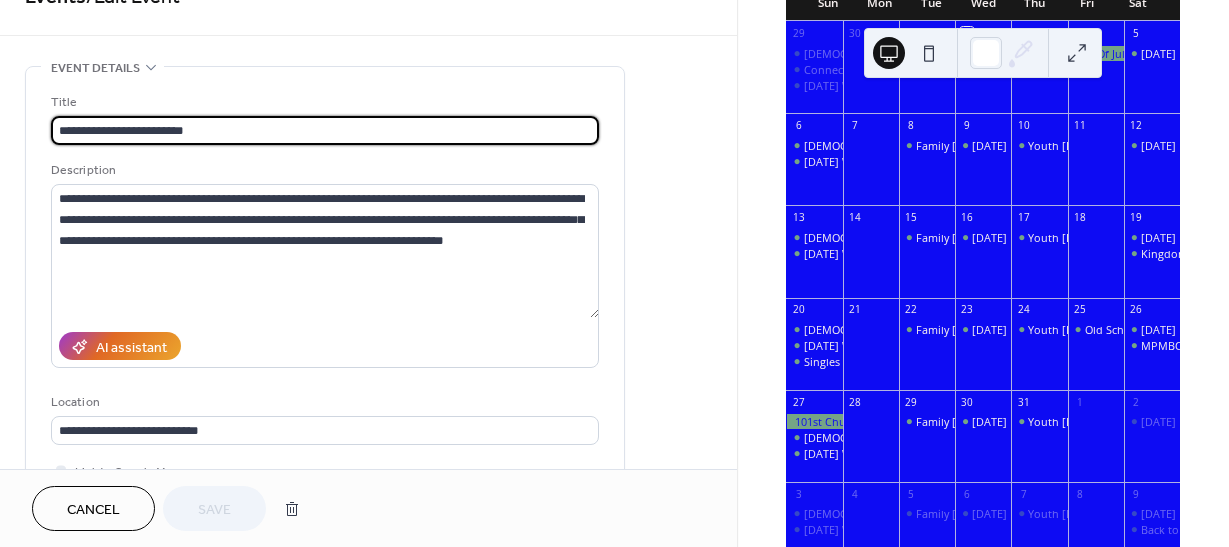 scroll, scrollTop: 0, scrollLeft: 0, axis: both 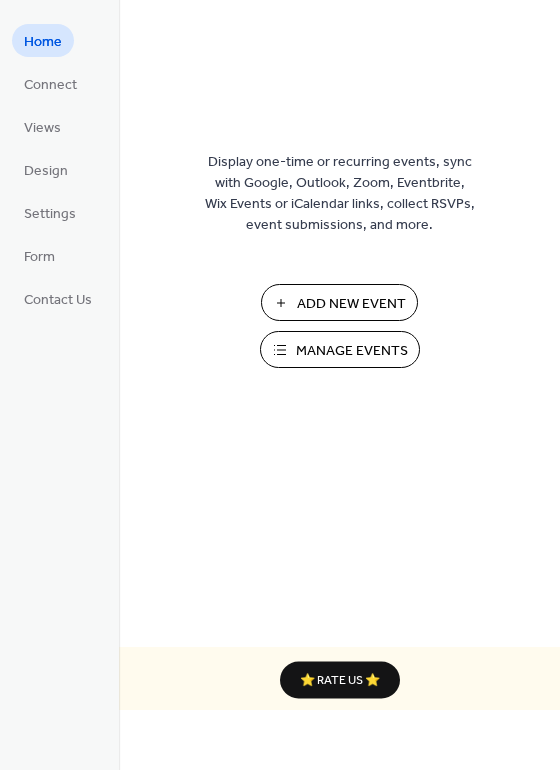 click on "Manage Events" at bounding box center (352, 351) 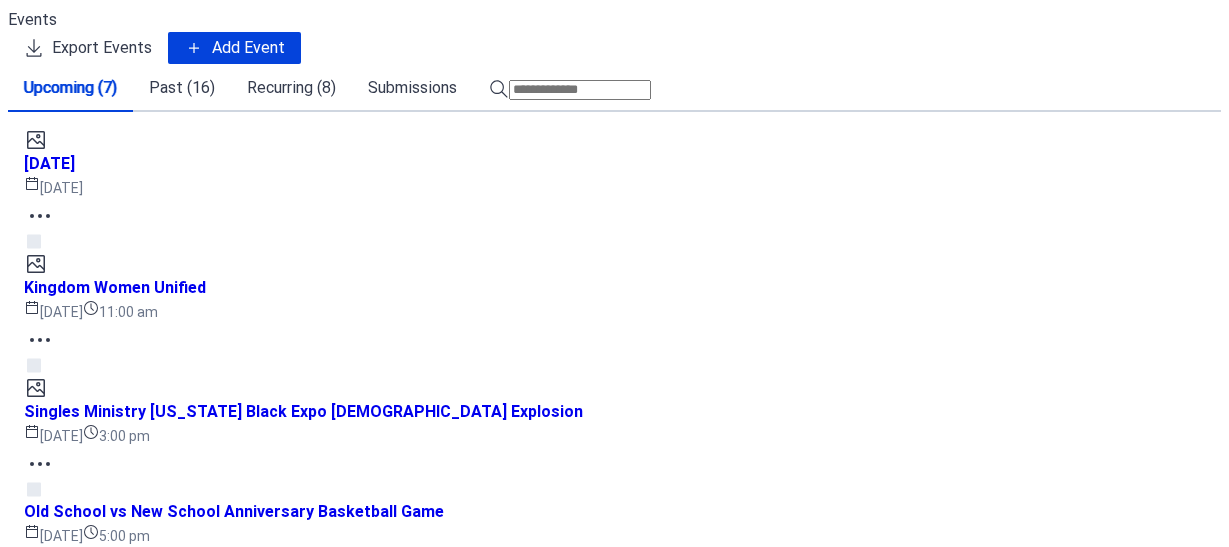 scroll, scrollTop: 0, scrollLeft: 0, axis: both 